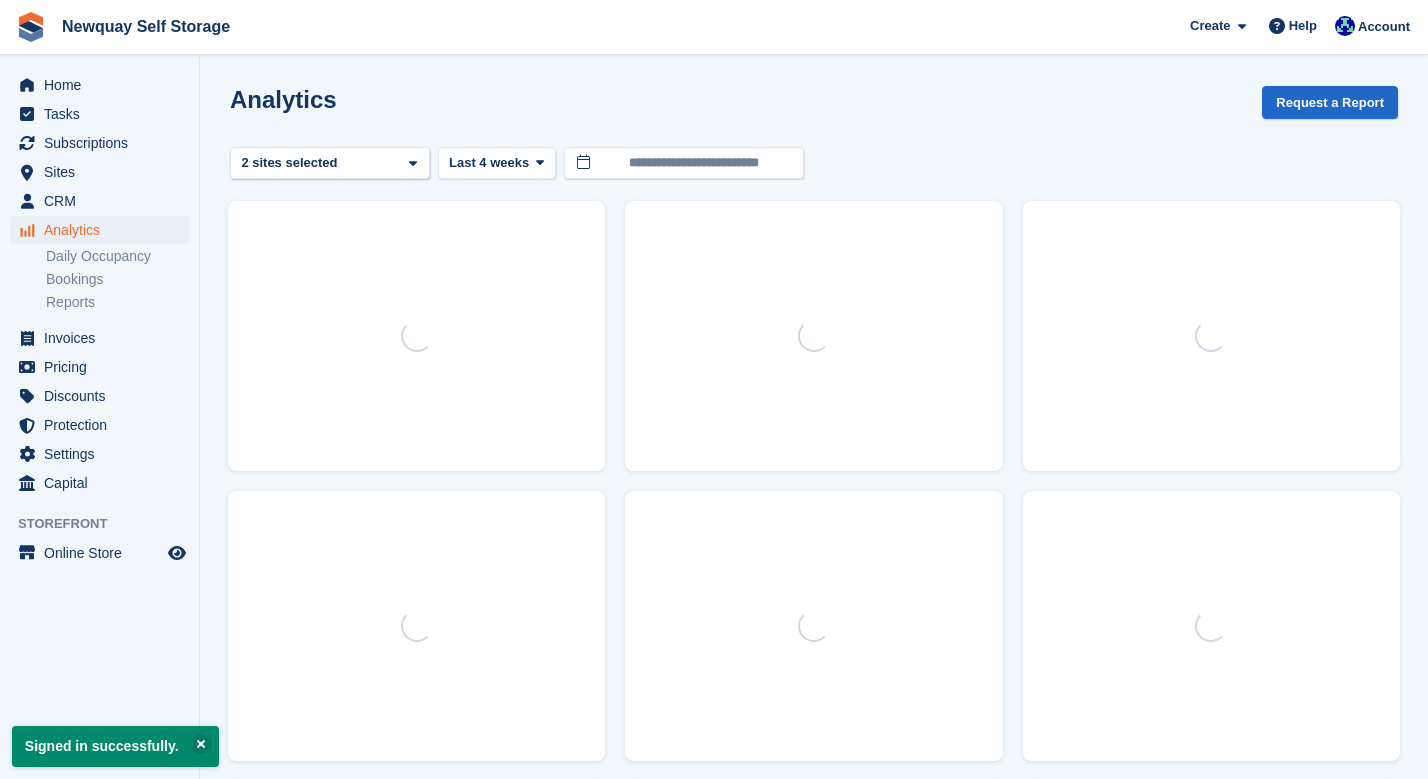 scroll, scrollTop: 0, scrollLeft: 0, axis: both 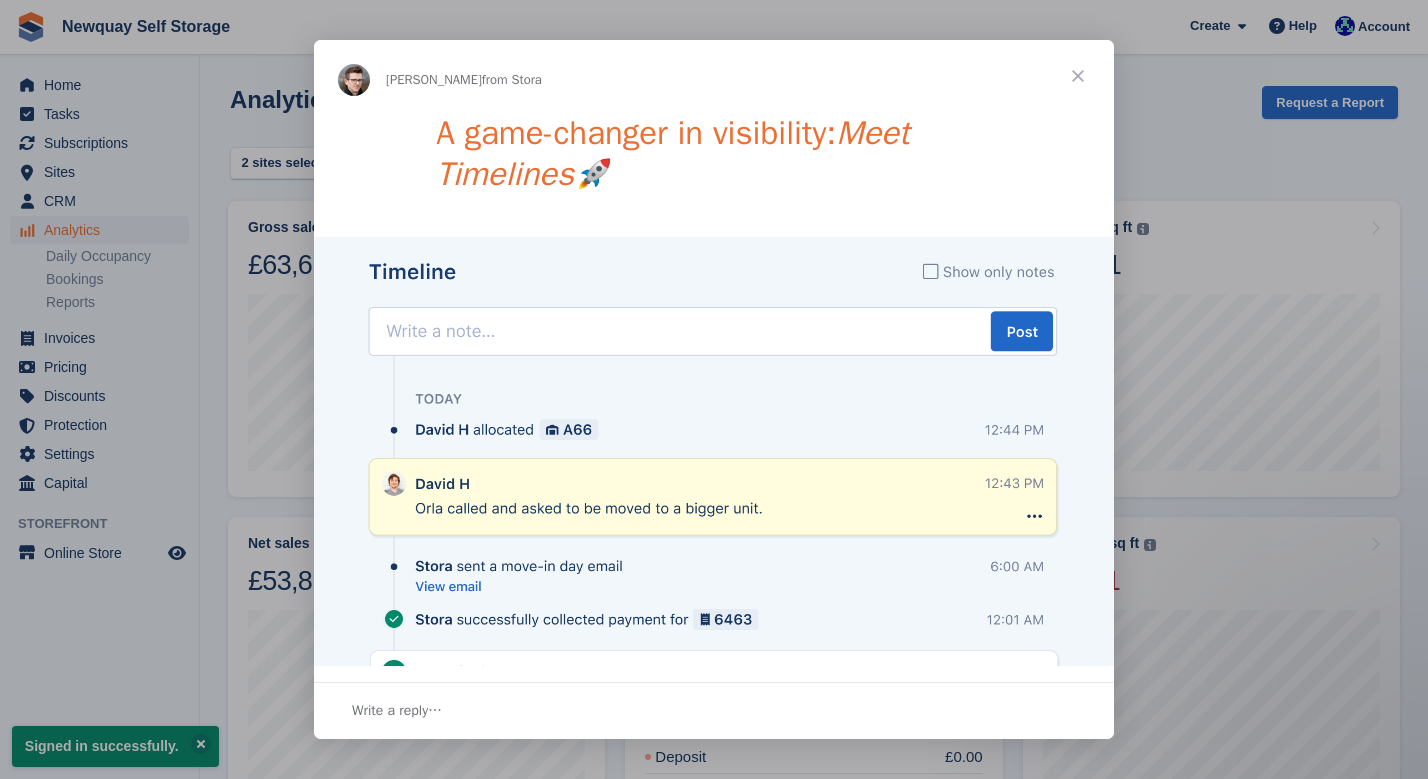 click at bounding box center (1078, 76) 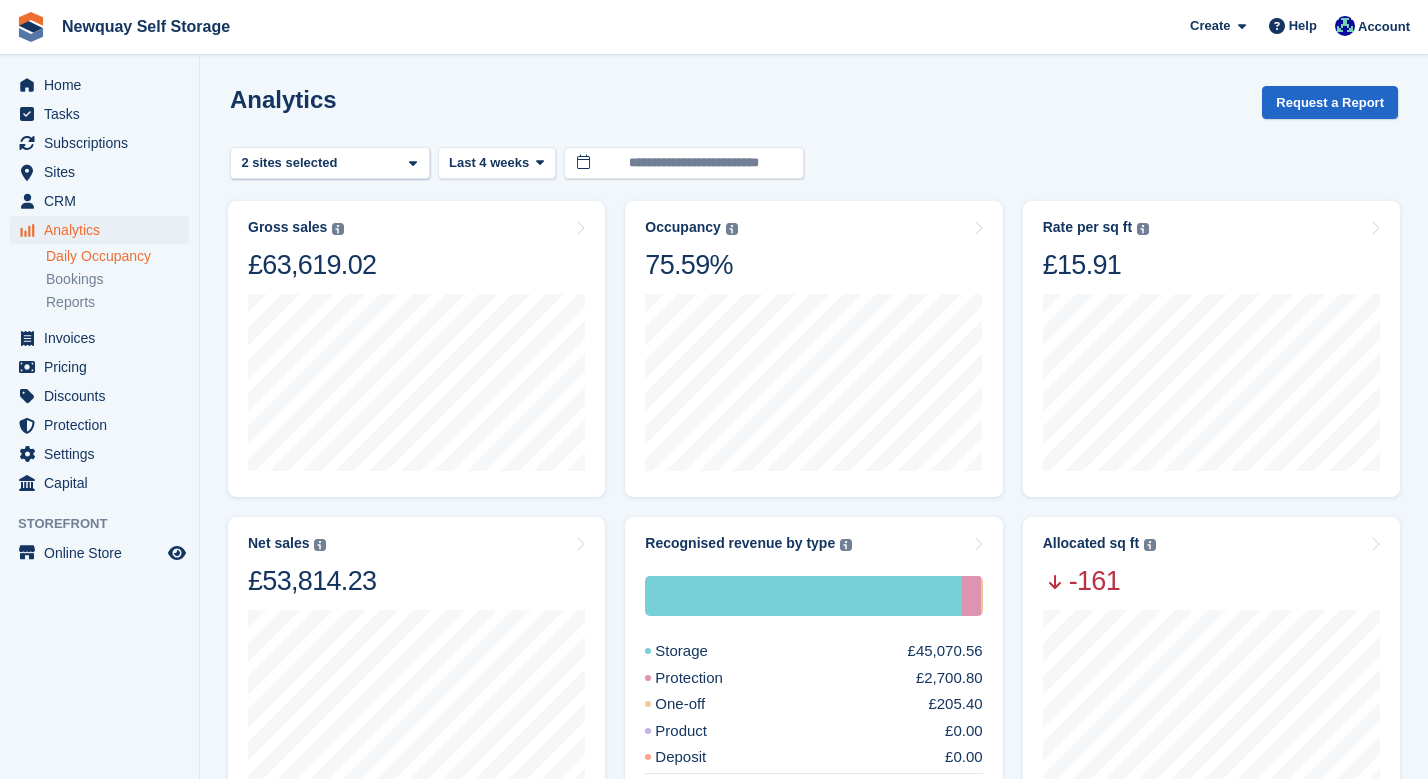 click on "Daily Occupancy" at bounding box center [117, 256] 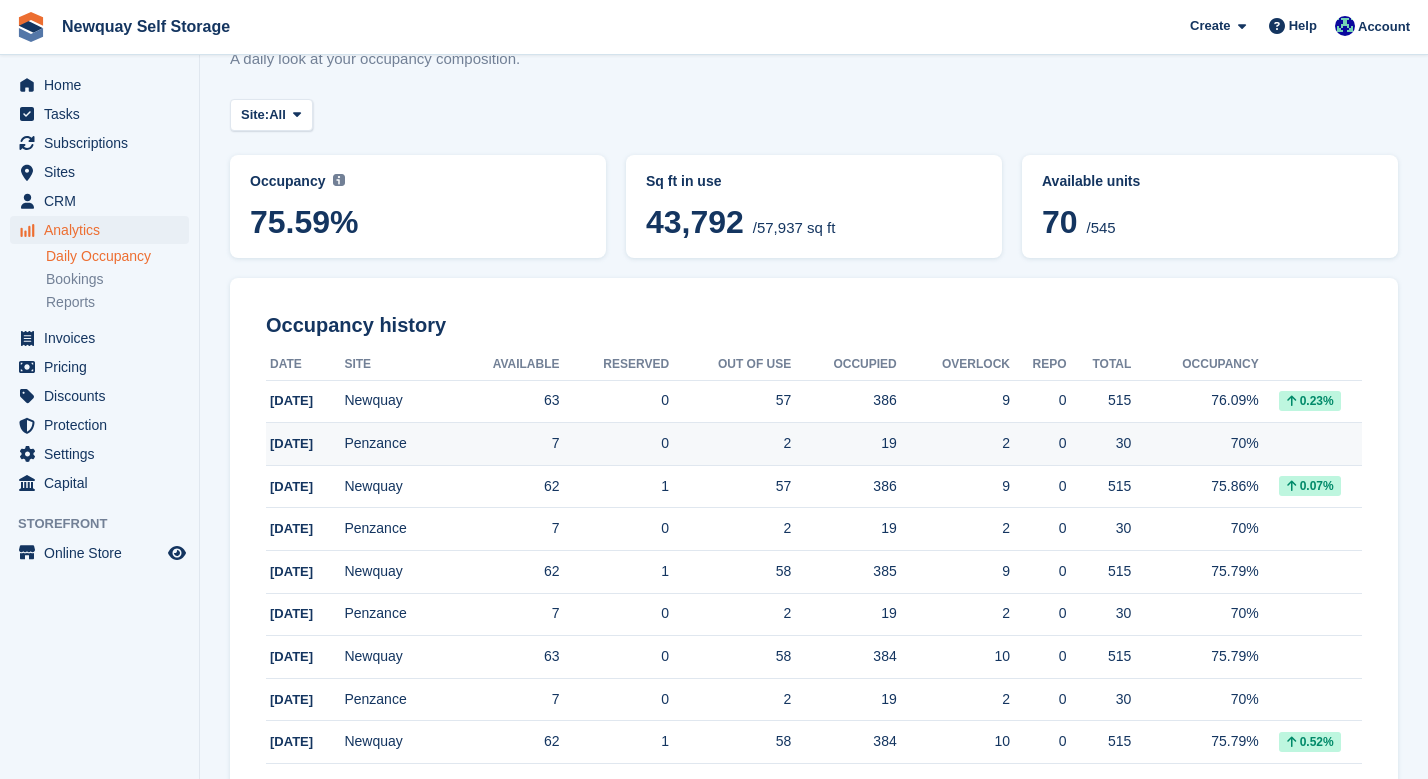 scroll, scrollTop: 64, scrollLeft: 0, axis: vertical 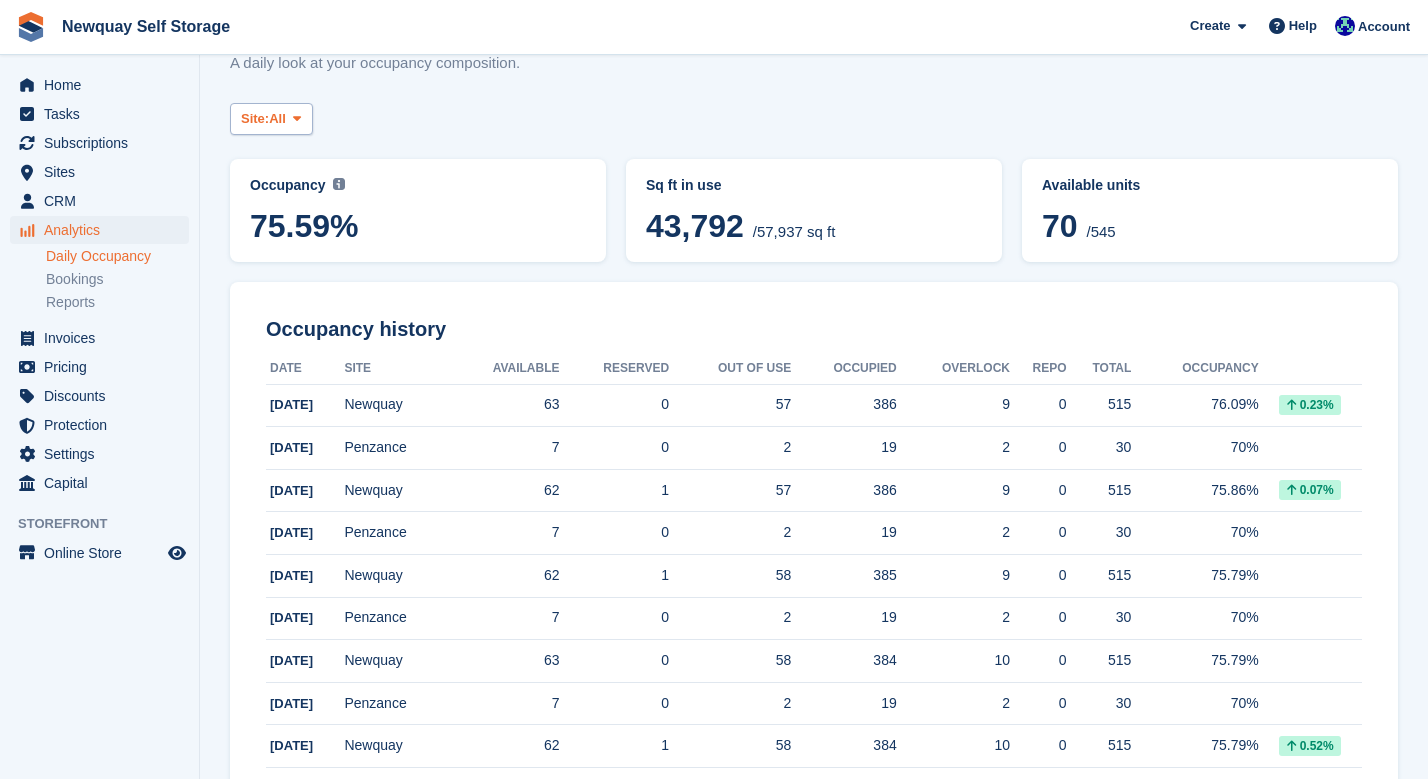 click at bounding box center [297, 118] 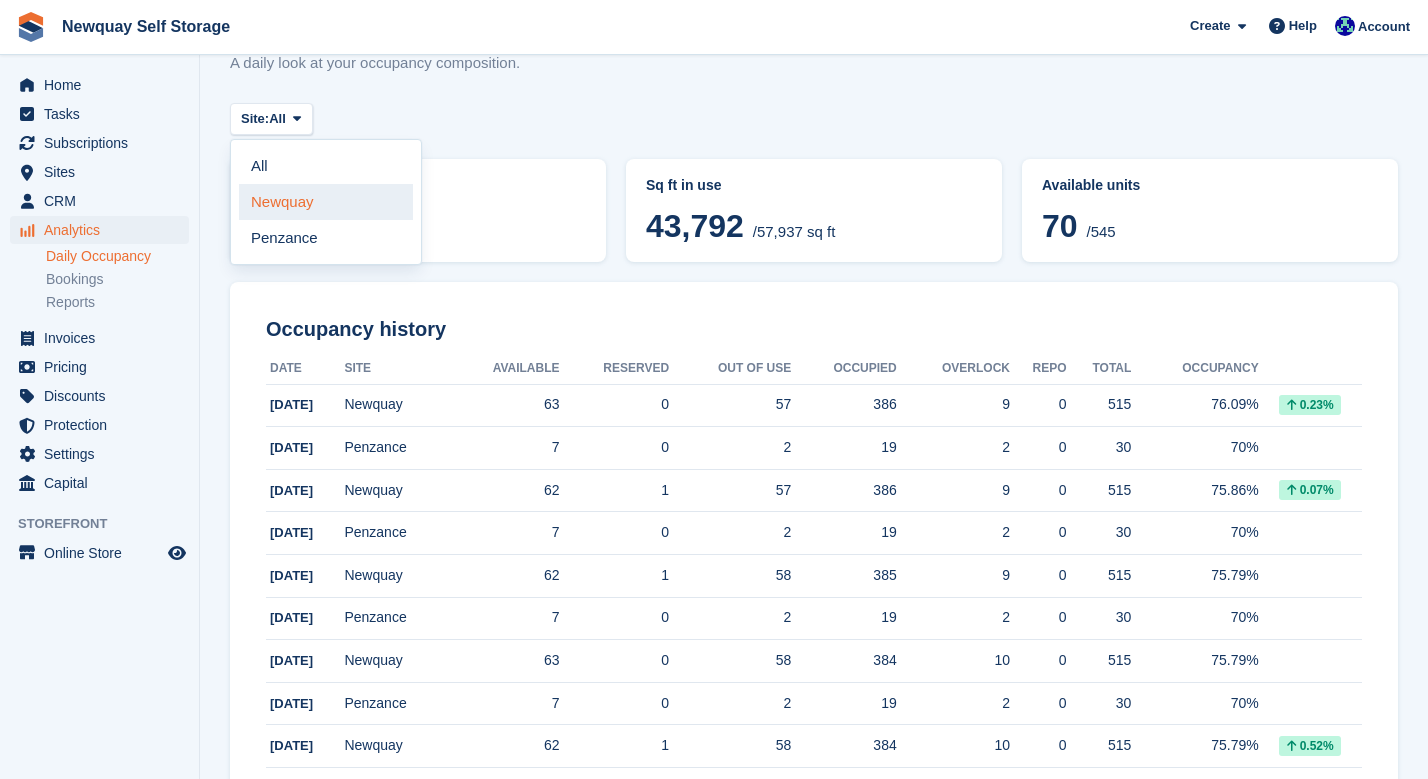 click on "Newquay" at bounding box center (326, 202) 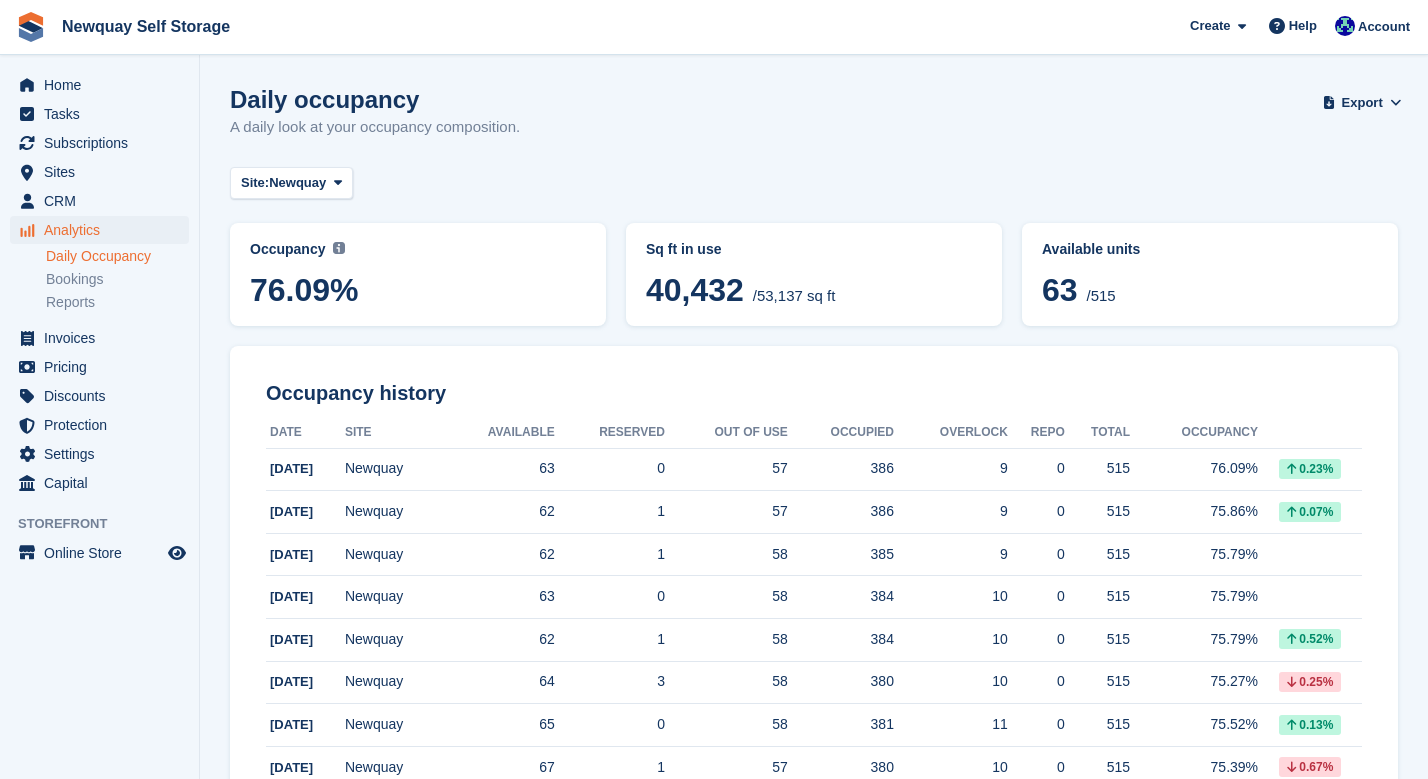 scroll, scrollTop: 0, scrollLeft: 0, axis: both 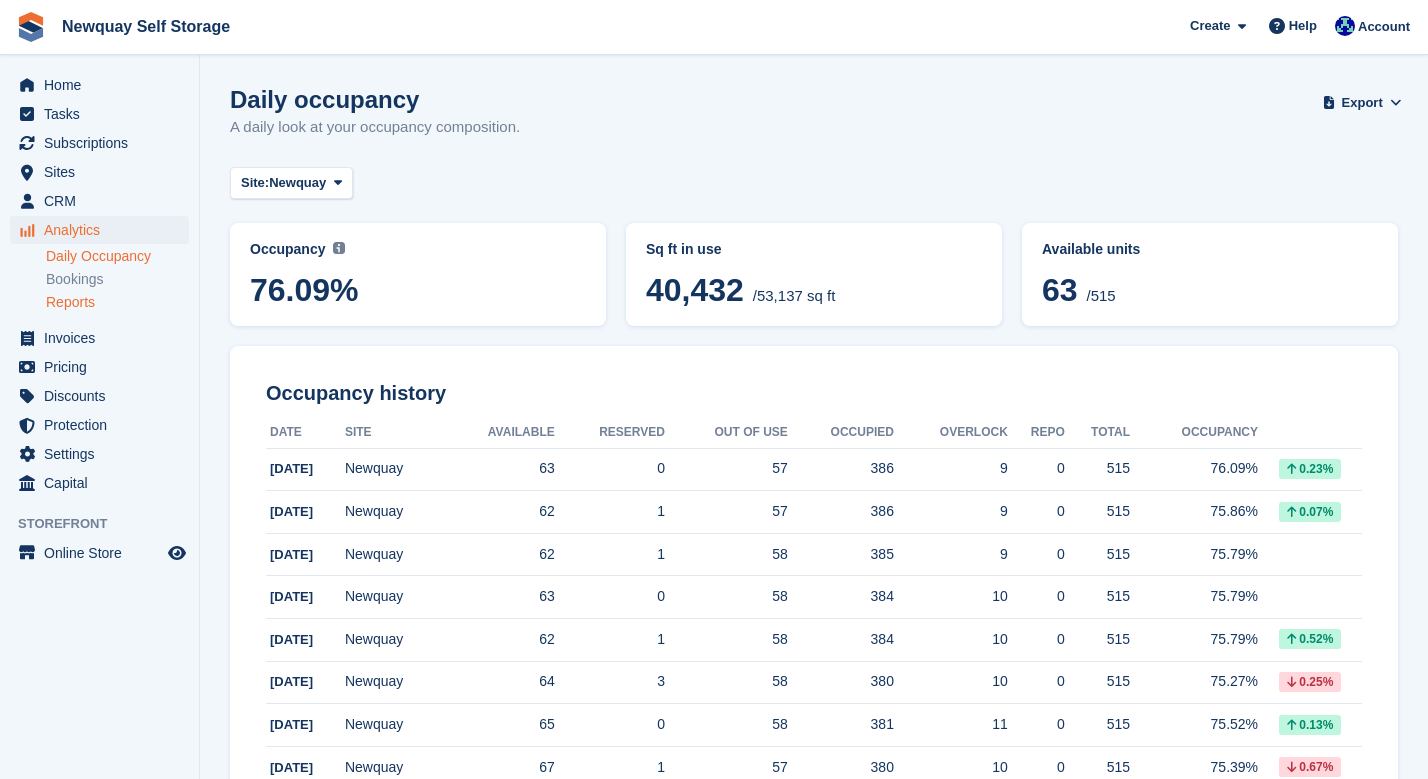 click on "Reports" at bounding box center [117, 302] 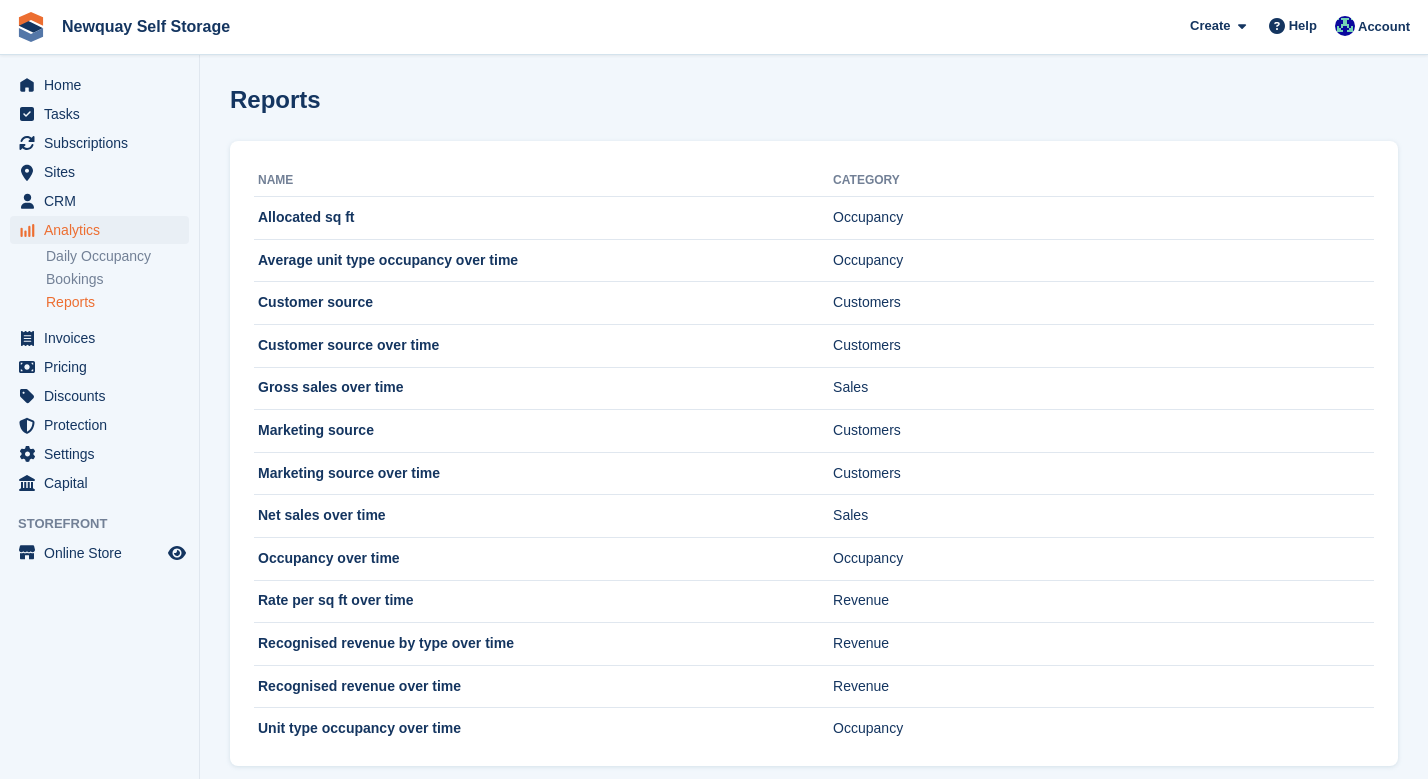 click on "Analytics" at bounding box center [104, 230] 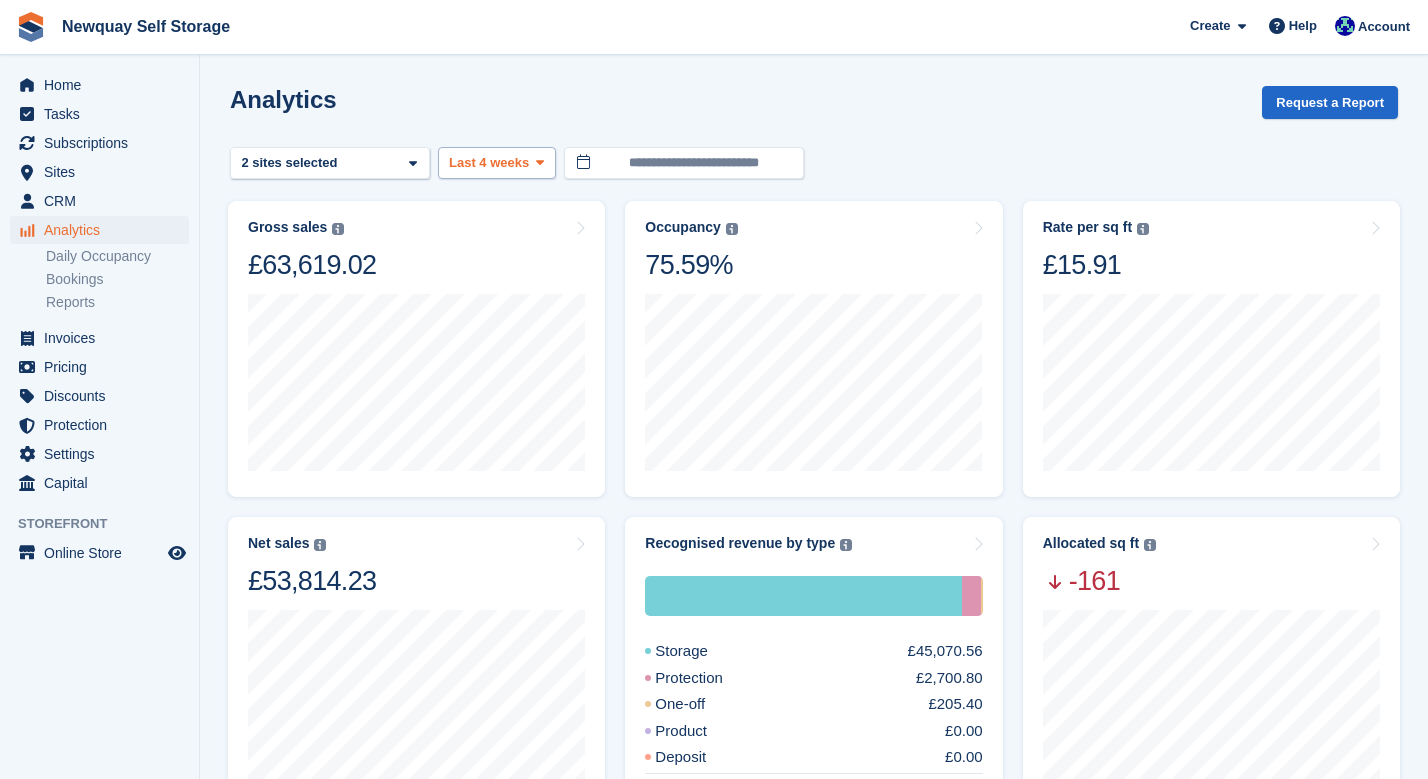 click at bounding box center (540, 163) 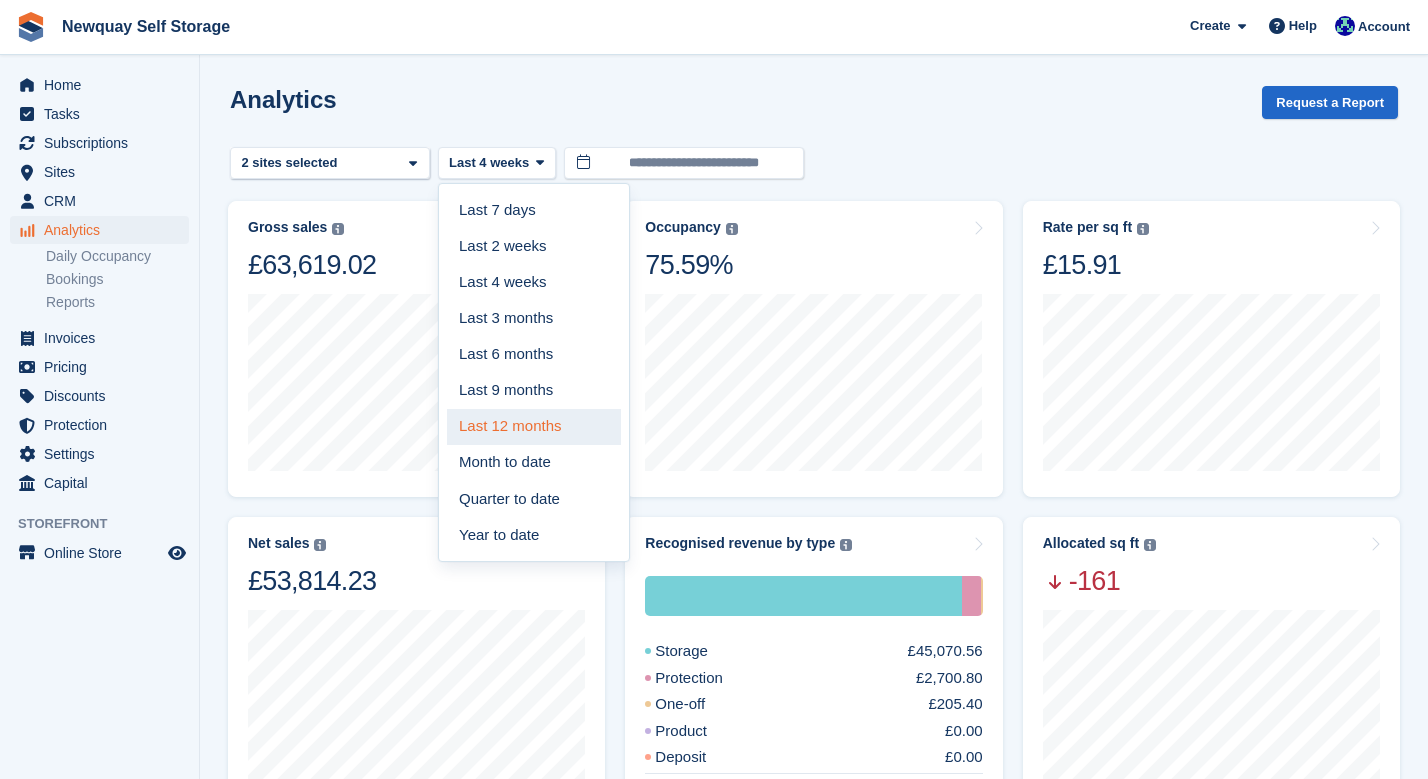 click on "Last 12 months" at bounding box center (534, 427) 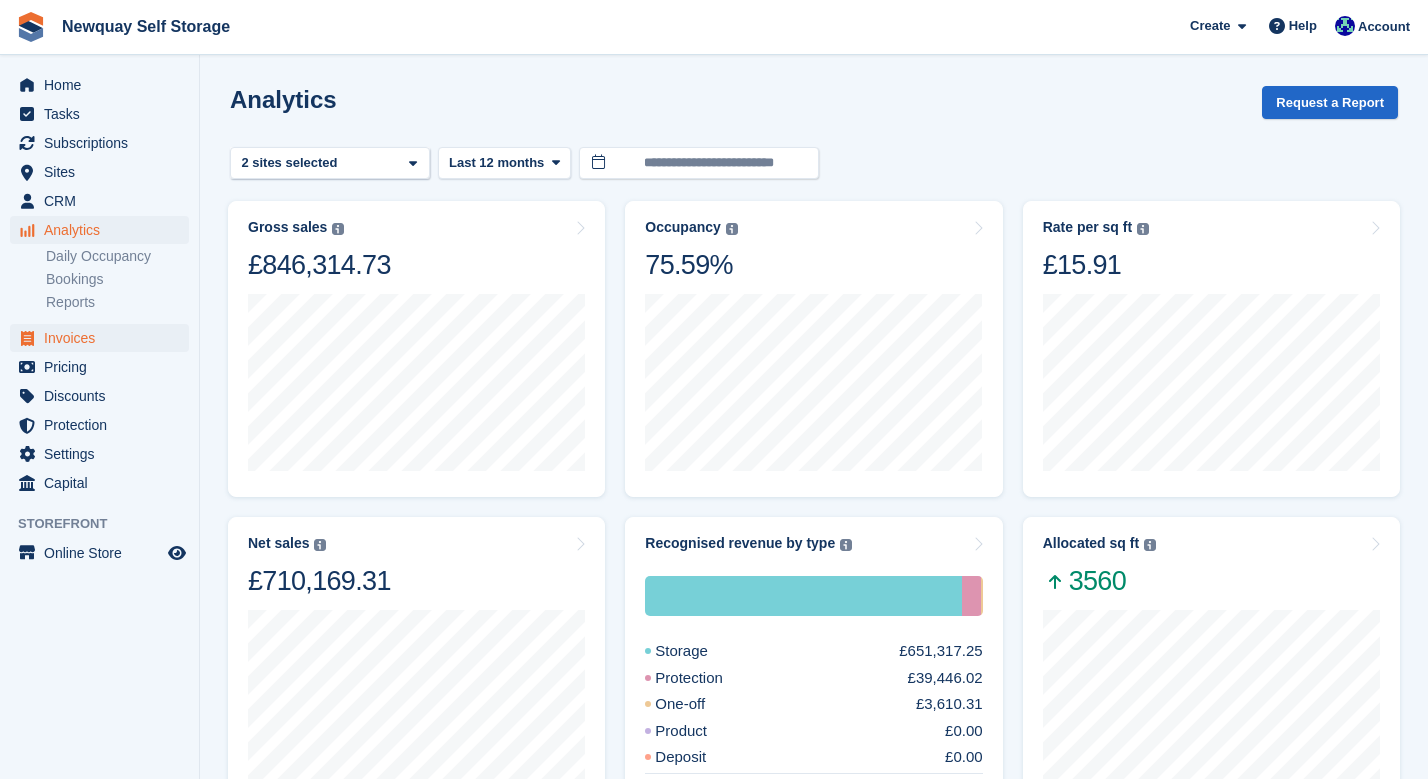 click on "Invoices" at bounding box center (104, 338) 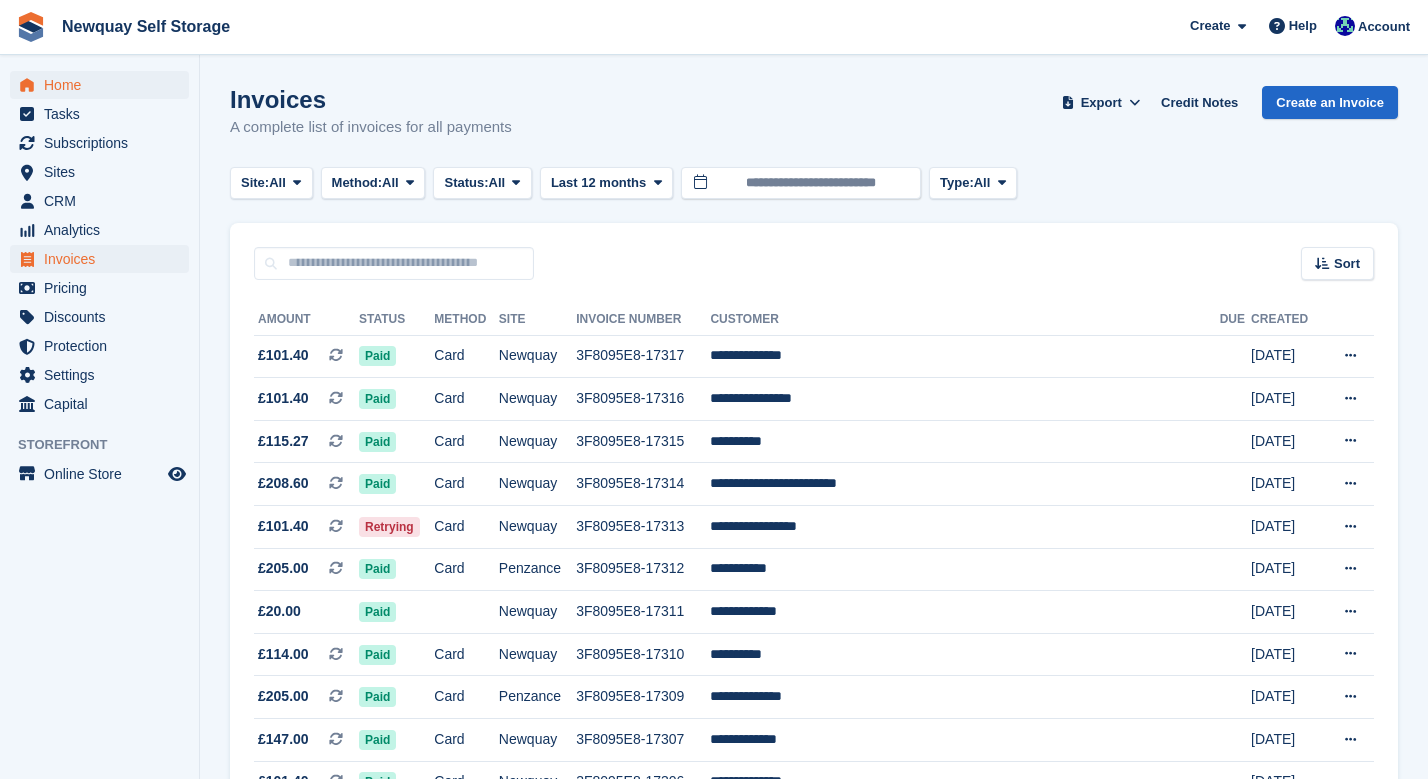click on "Home" at bounding box center [104, 85] 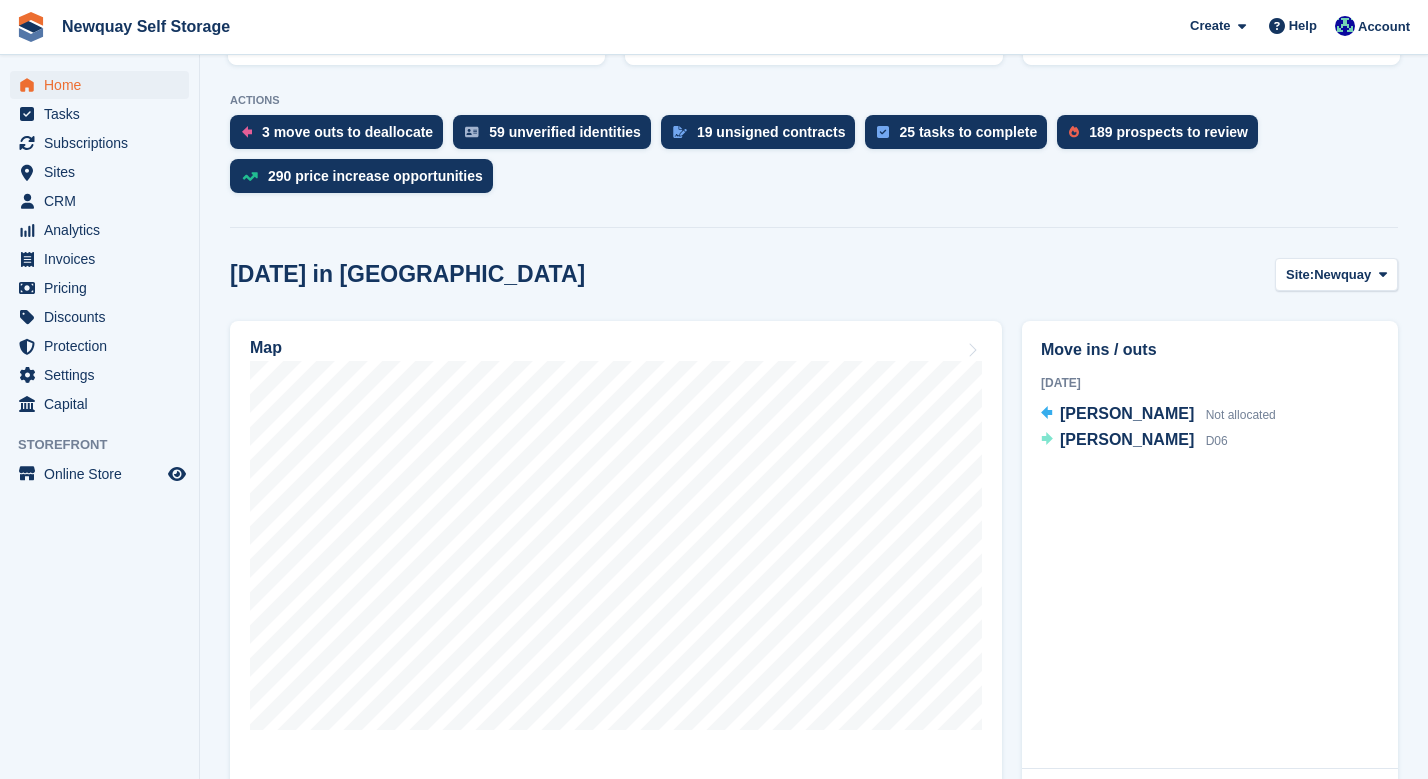 scroll, scrollTop: 388, scrollLeft: 0, axis: vertical 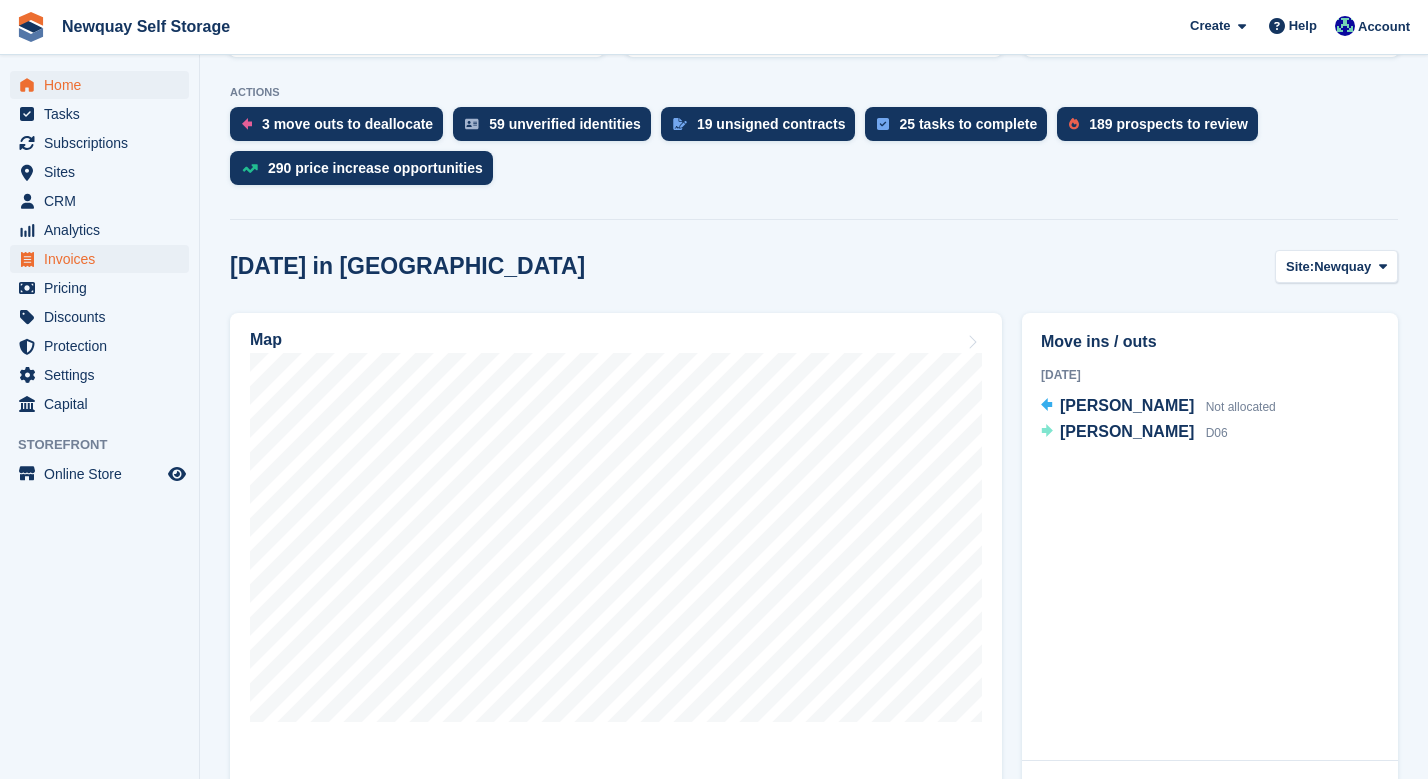 click on "Invoices" at bounding box center (104, 259) 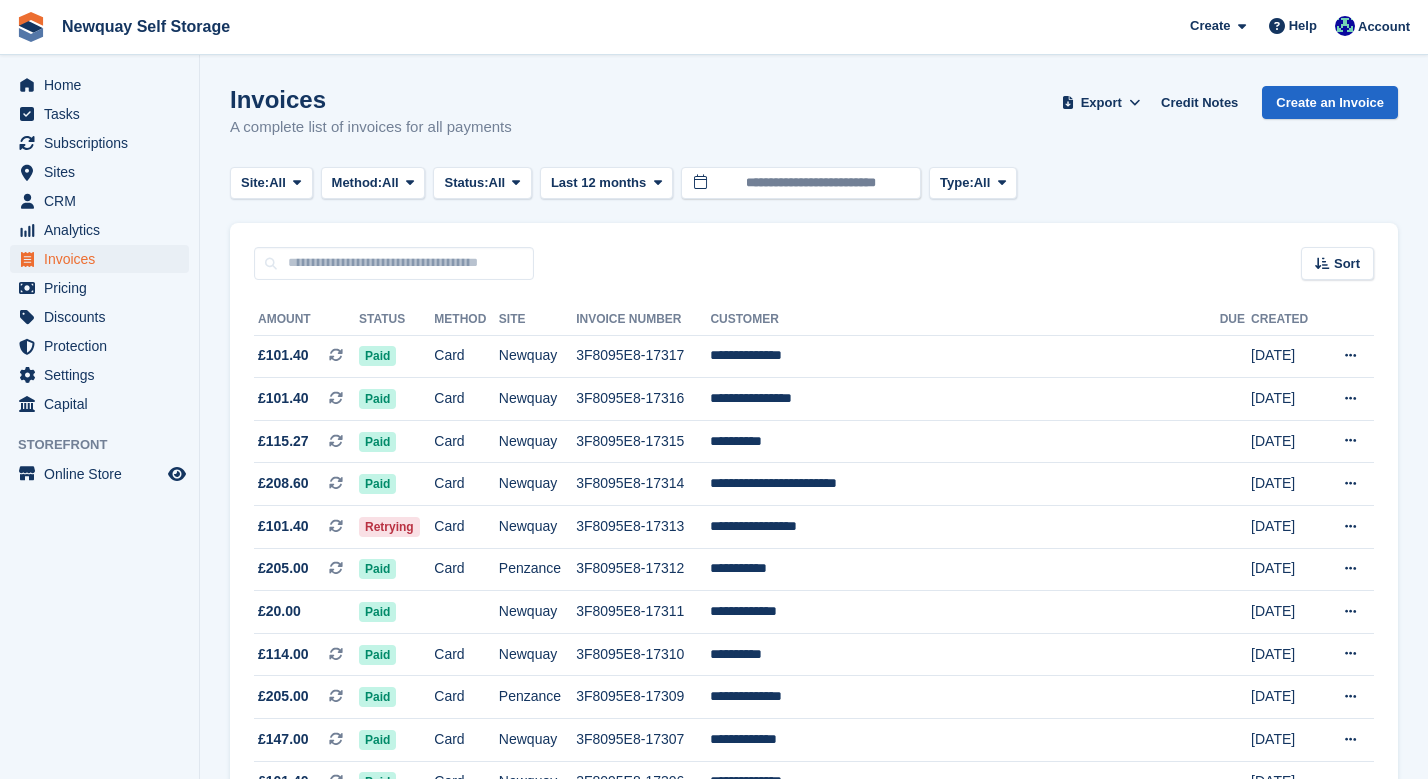 scroll, scrollTop: 0, scrollLeft: 0, axis: both 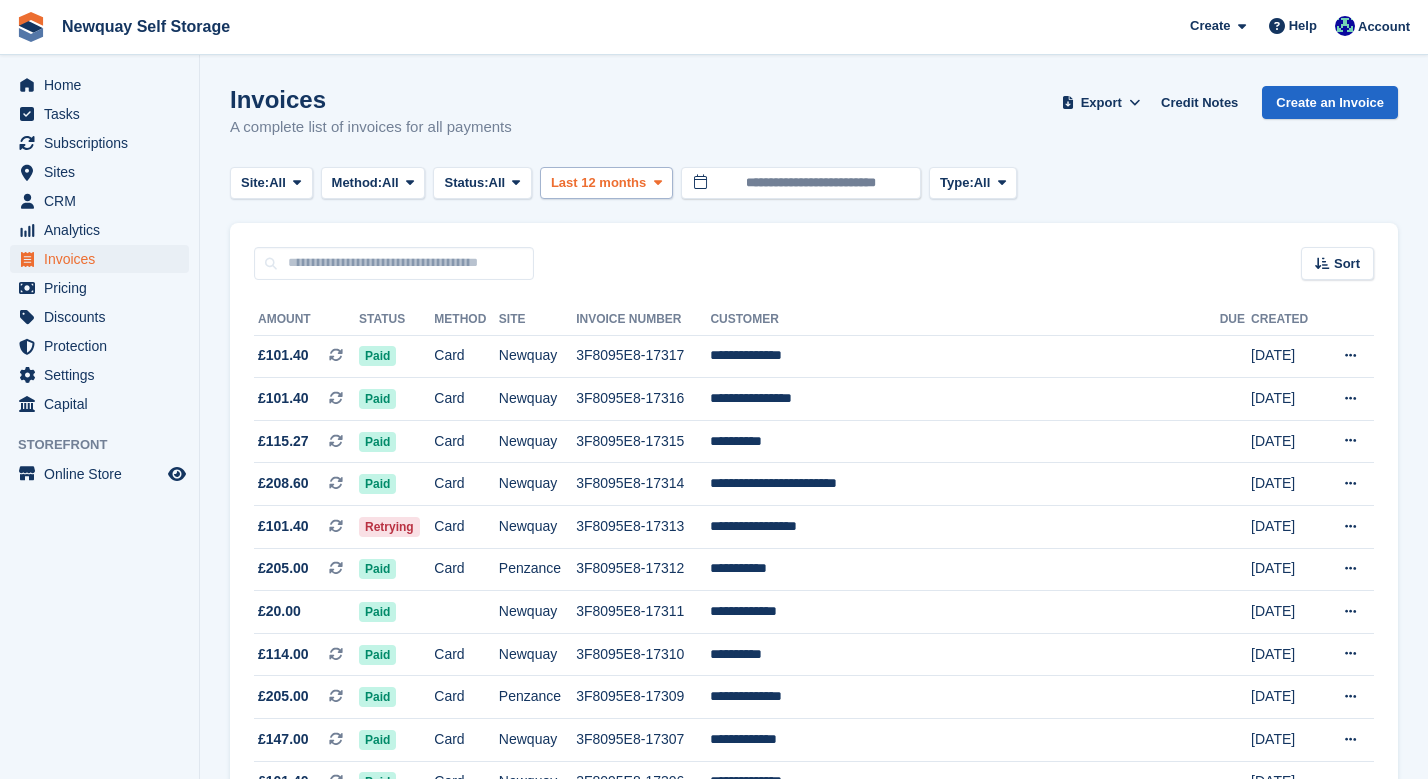click at bounding box center [658, 182] 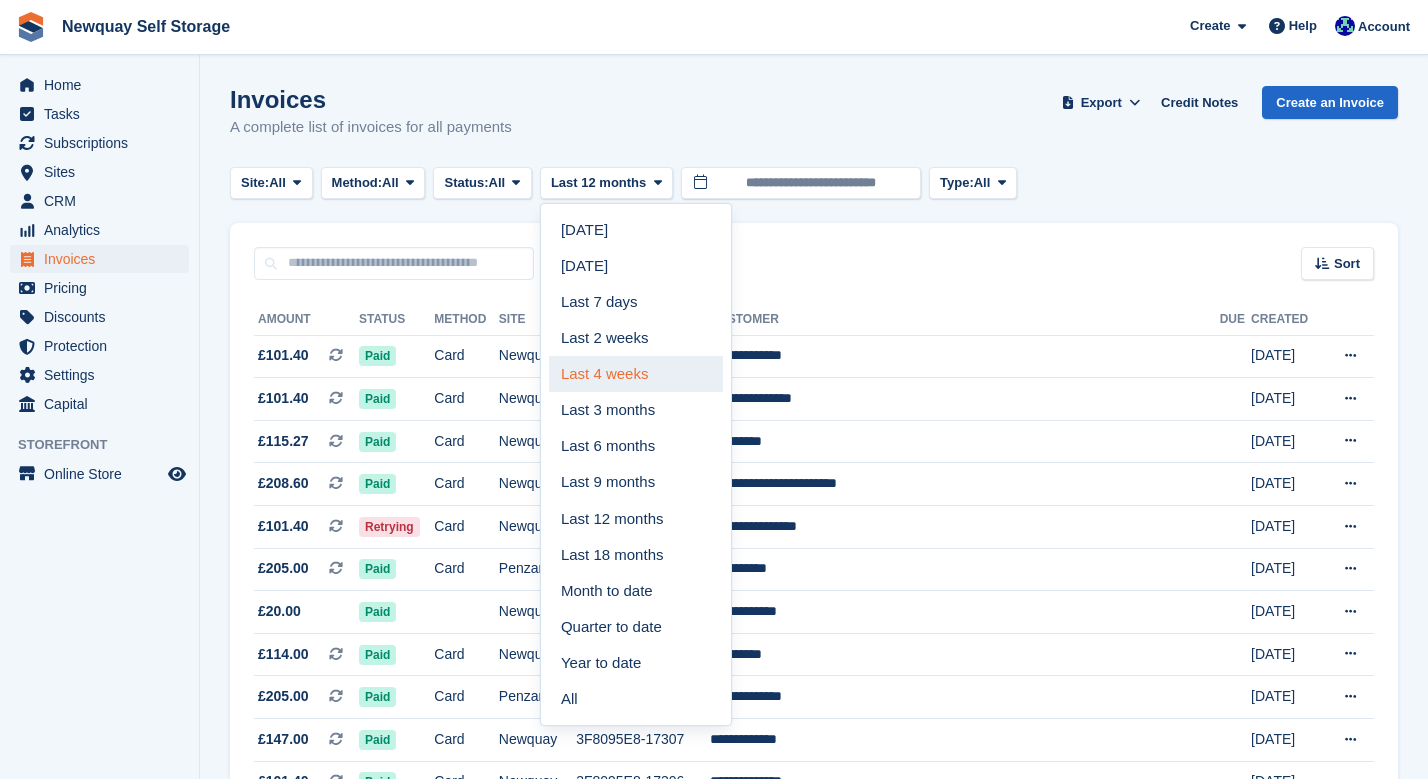 click on "Last 4 weeks" at bounding box center (636, 374) 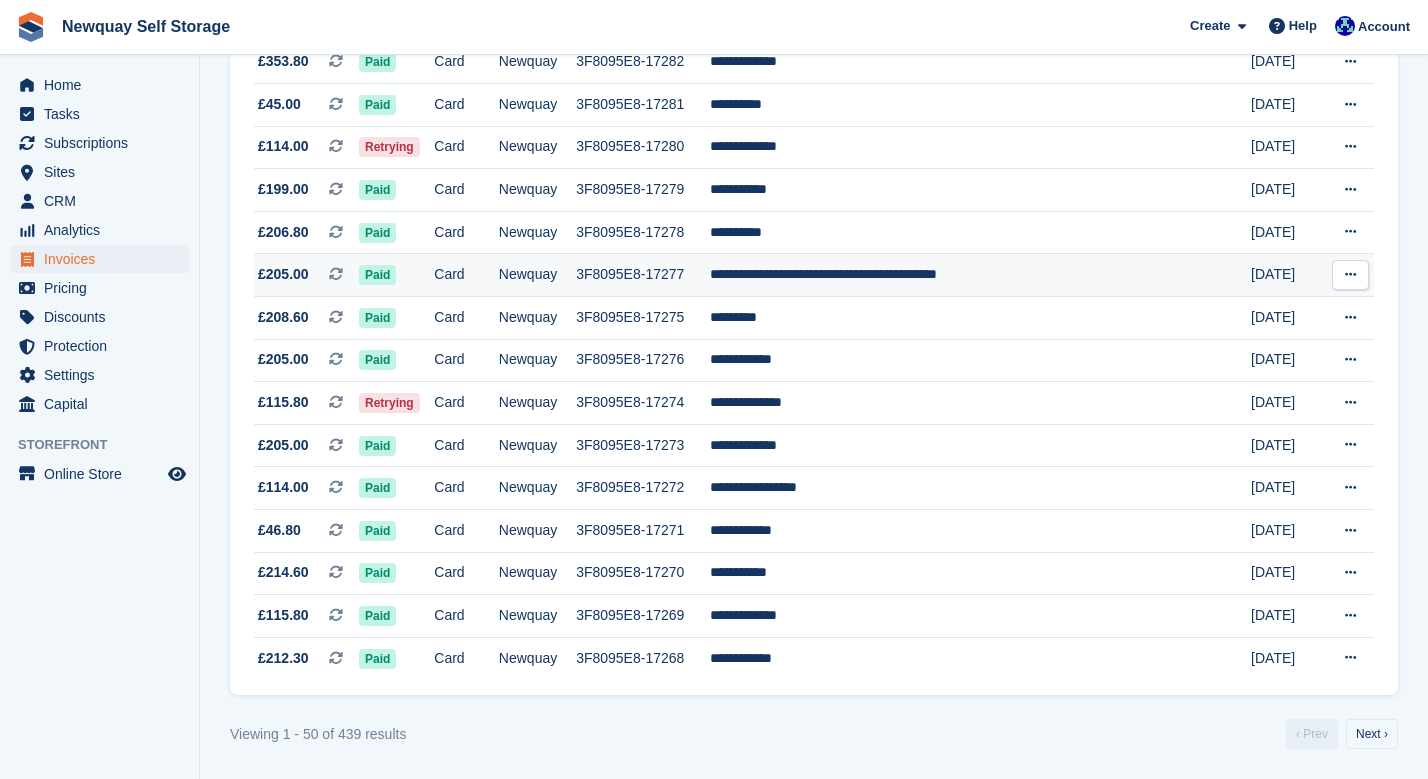 scroll, scrollTop: 1835, scrollLeft: 0, axis: vertical 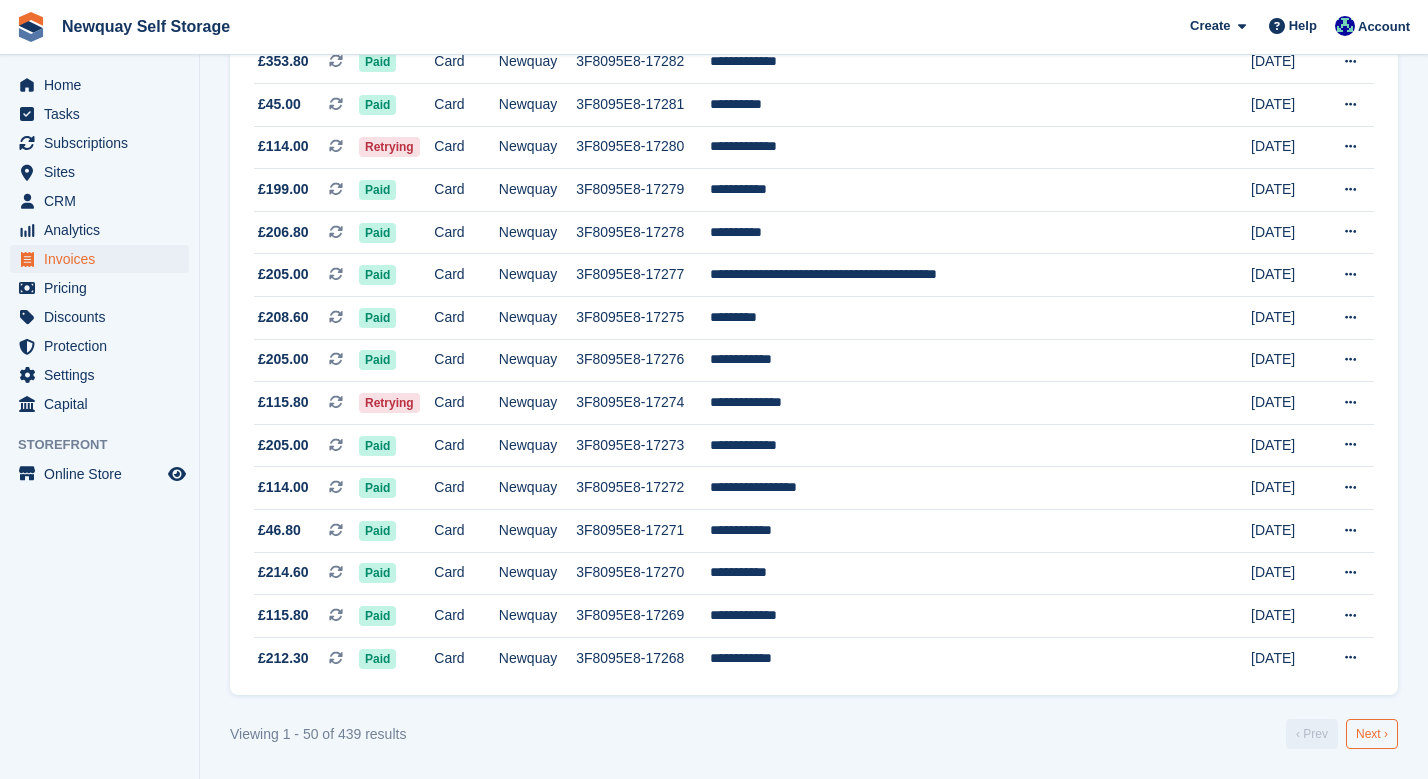 click on "Next ›" at bounding box center (1372, 734) 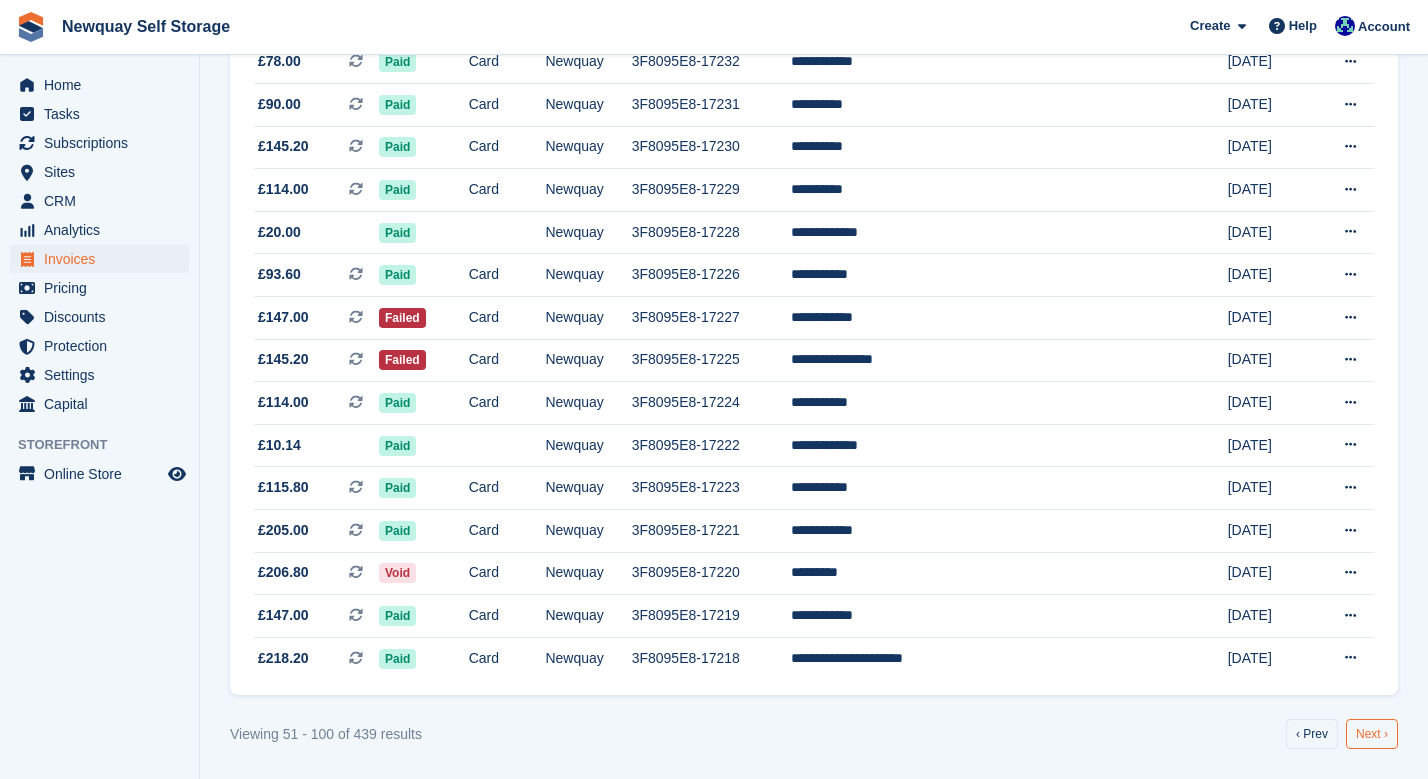 click on "Next ›" at bounding box center (1372, 734) 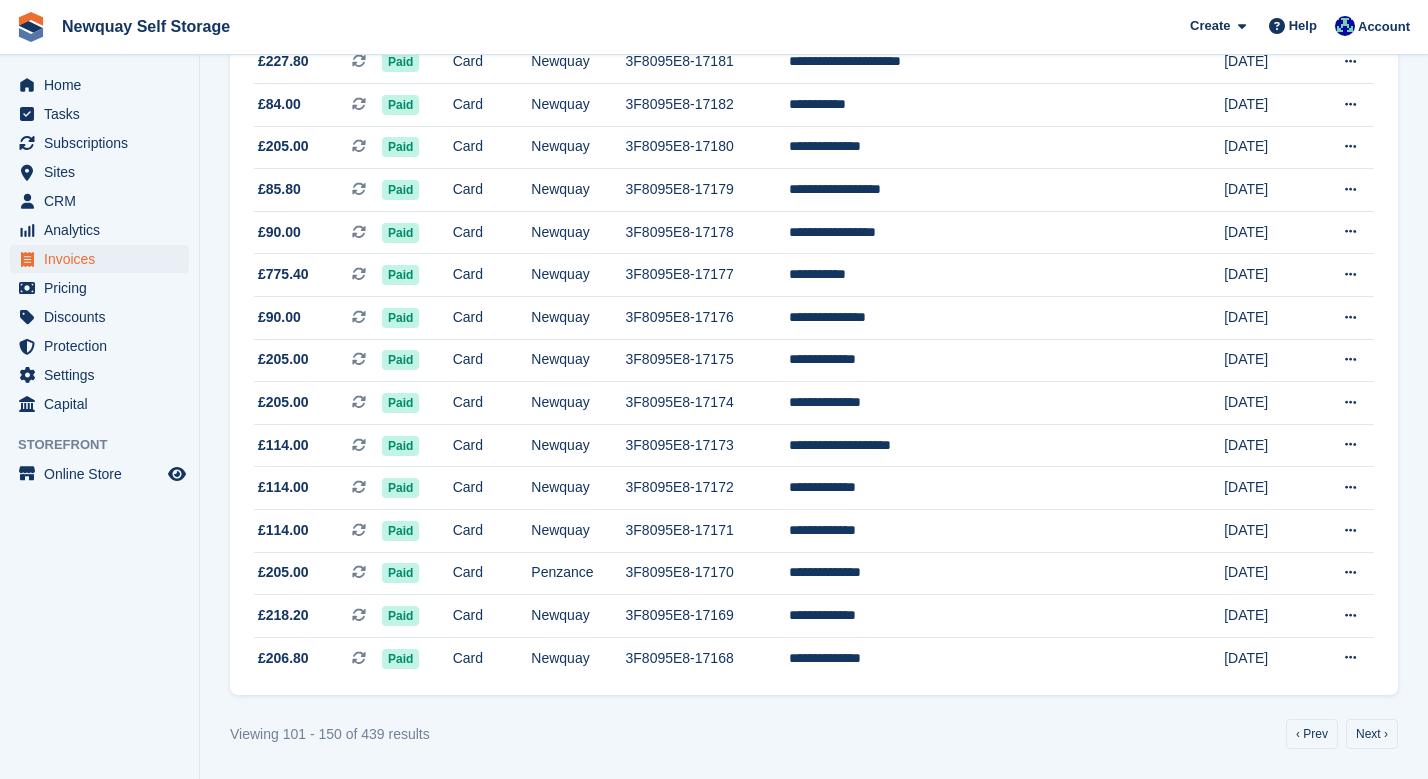 click on "Next ›" at bounding box center (1372, 734) 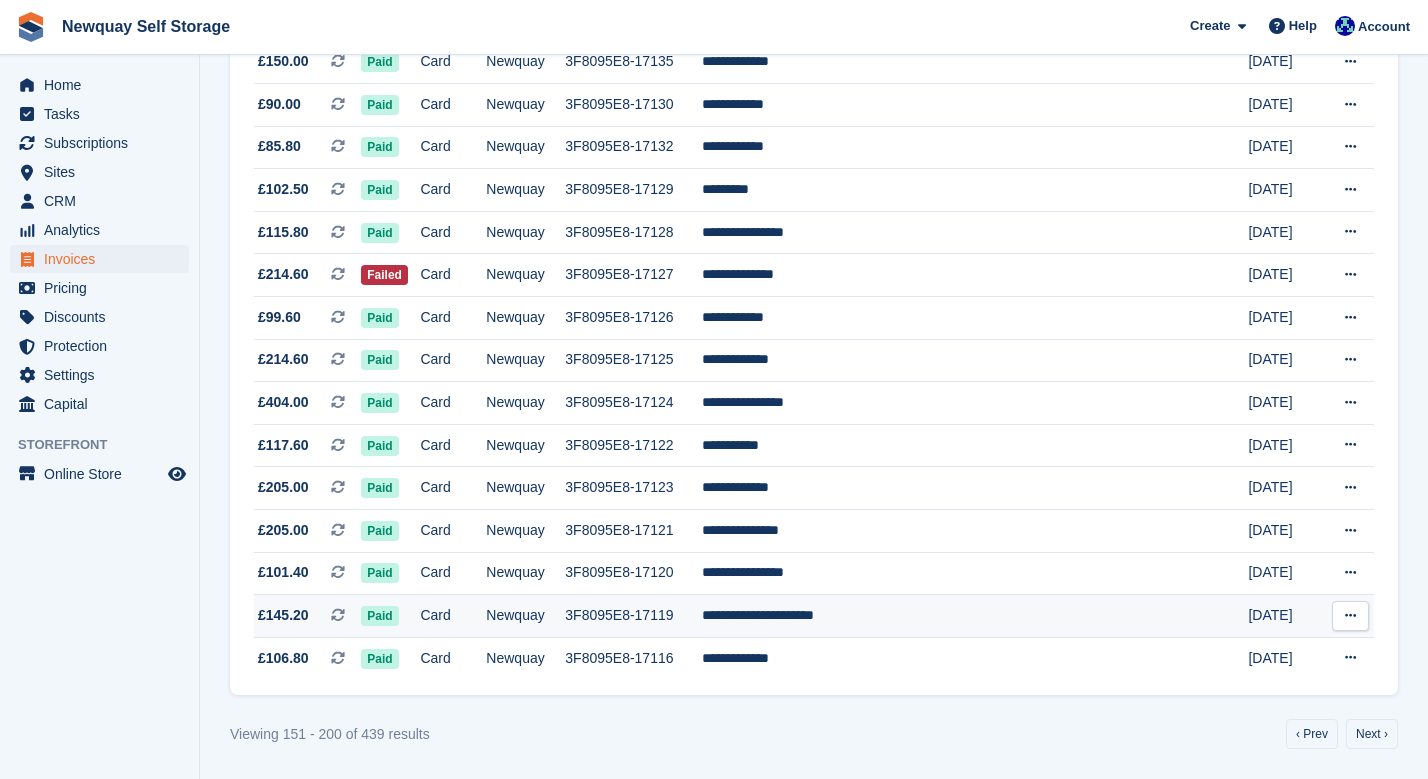 scroll, scrollTop: 1835, scrollLeft: 0, axis: vertical 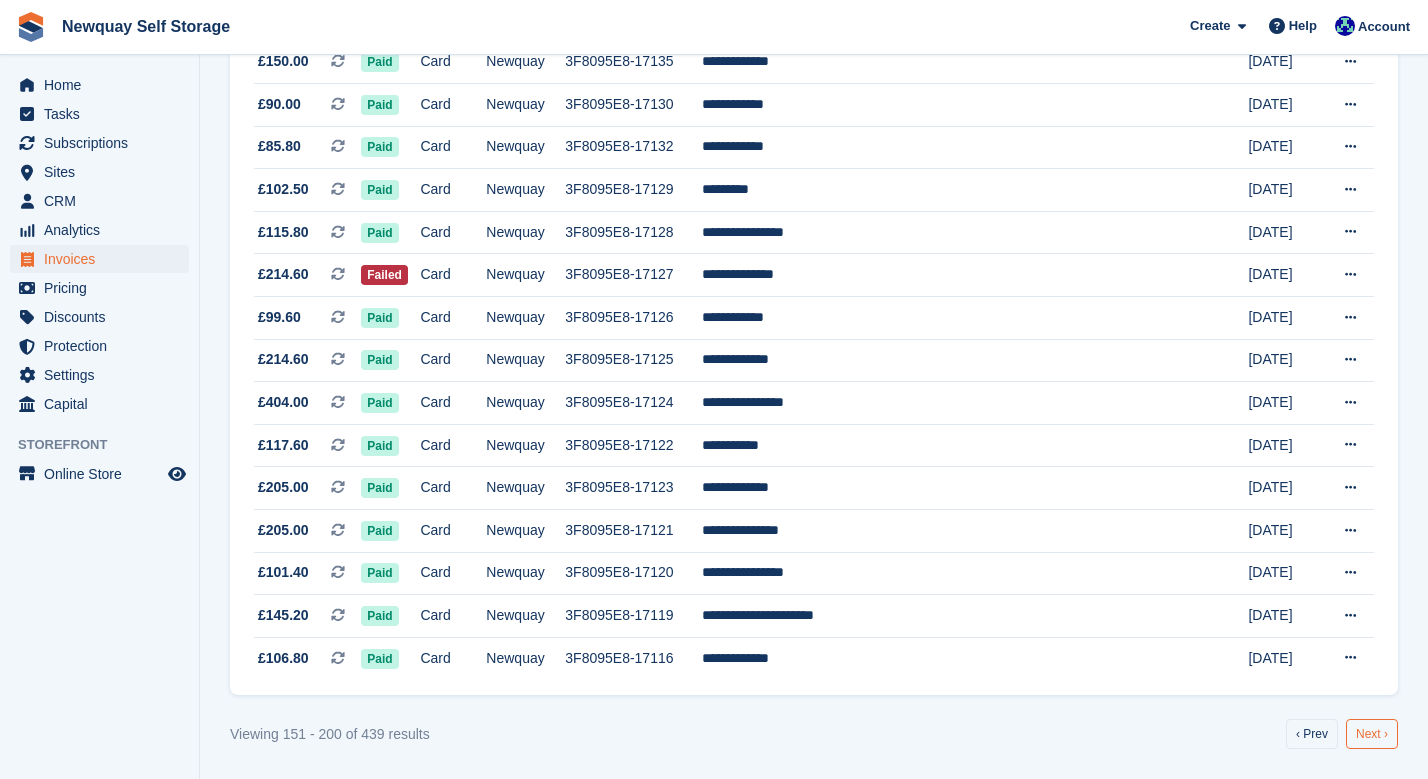 click on "Next ›" at bounding box center (1372, 734) 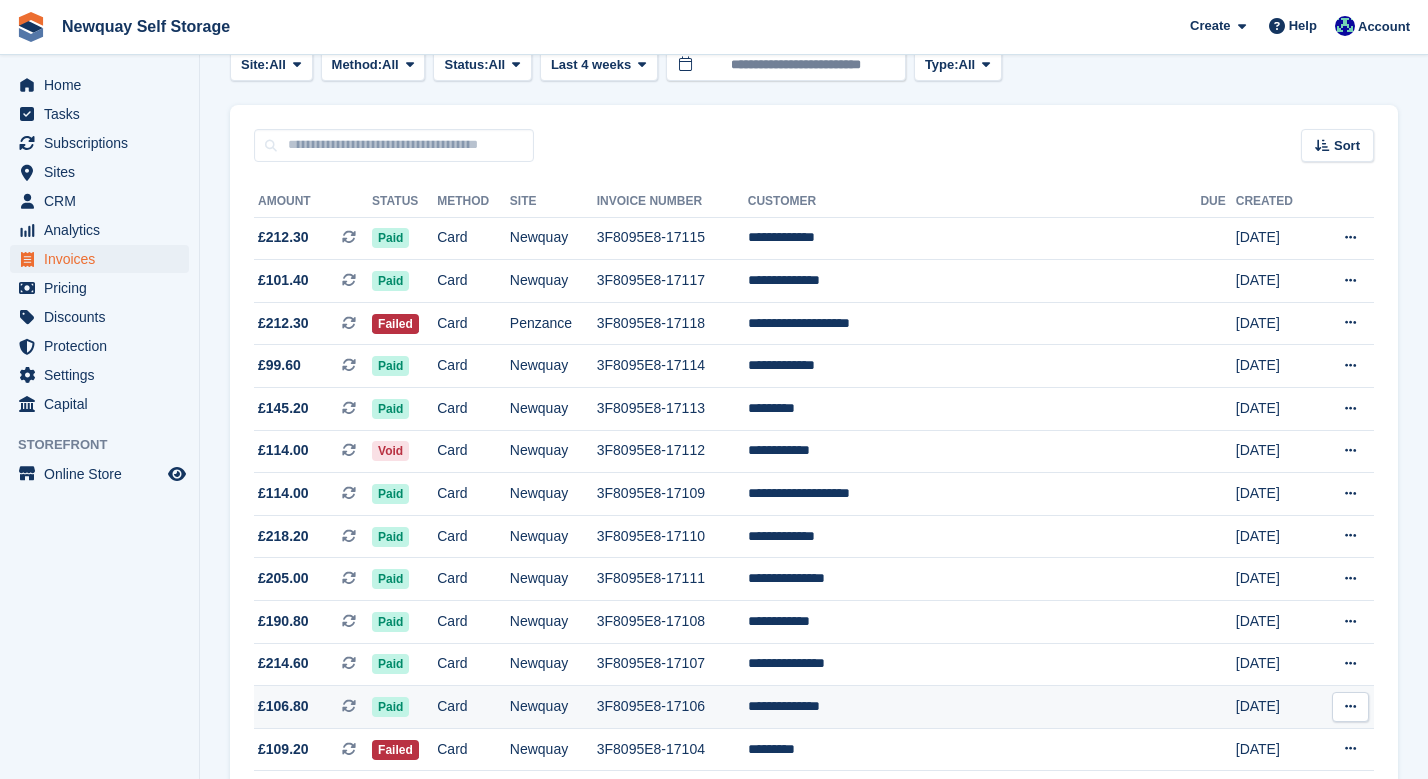 scroll, scrollTop: 95, scrollLeft: 0, axis: vertical 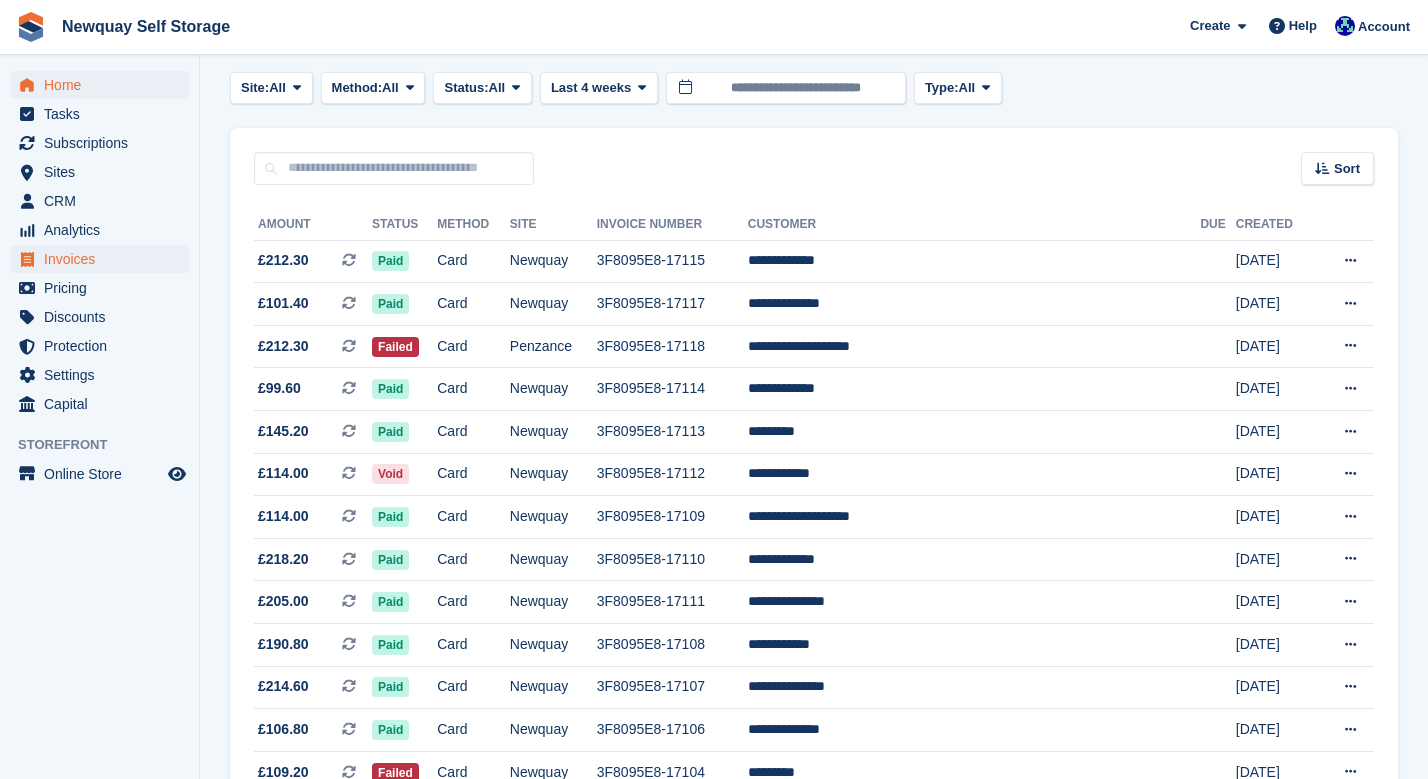 click on "Home" at bounding box center (104, 85) 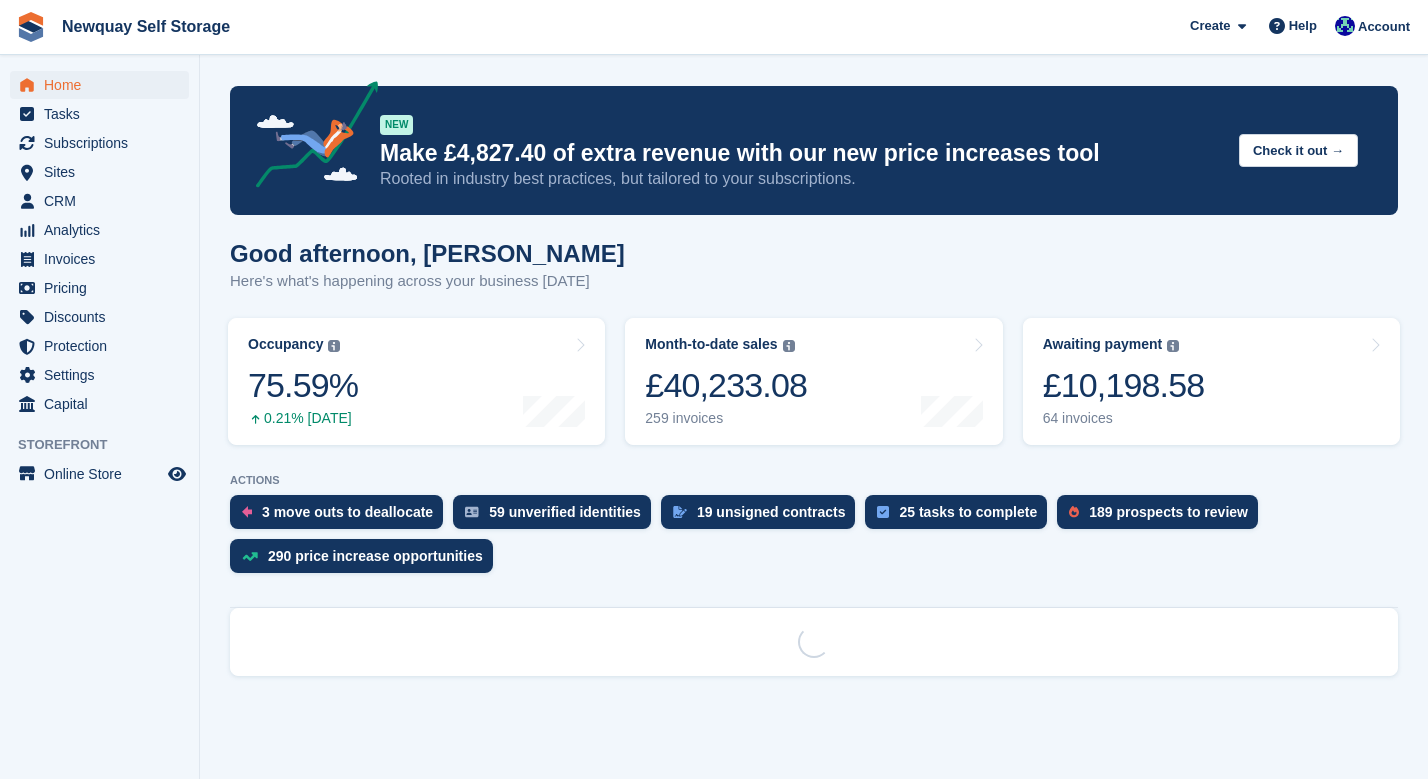 scroll, scrollTop: 0, scrollLeft: 0, axis: both 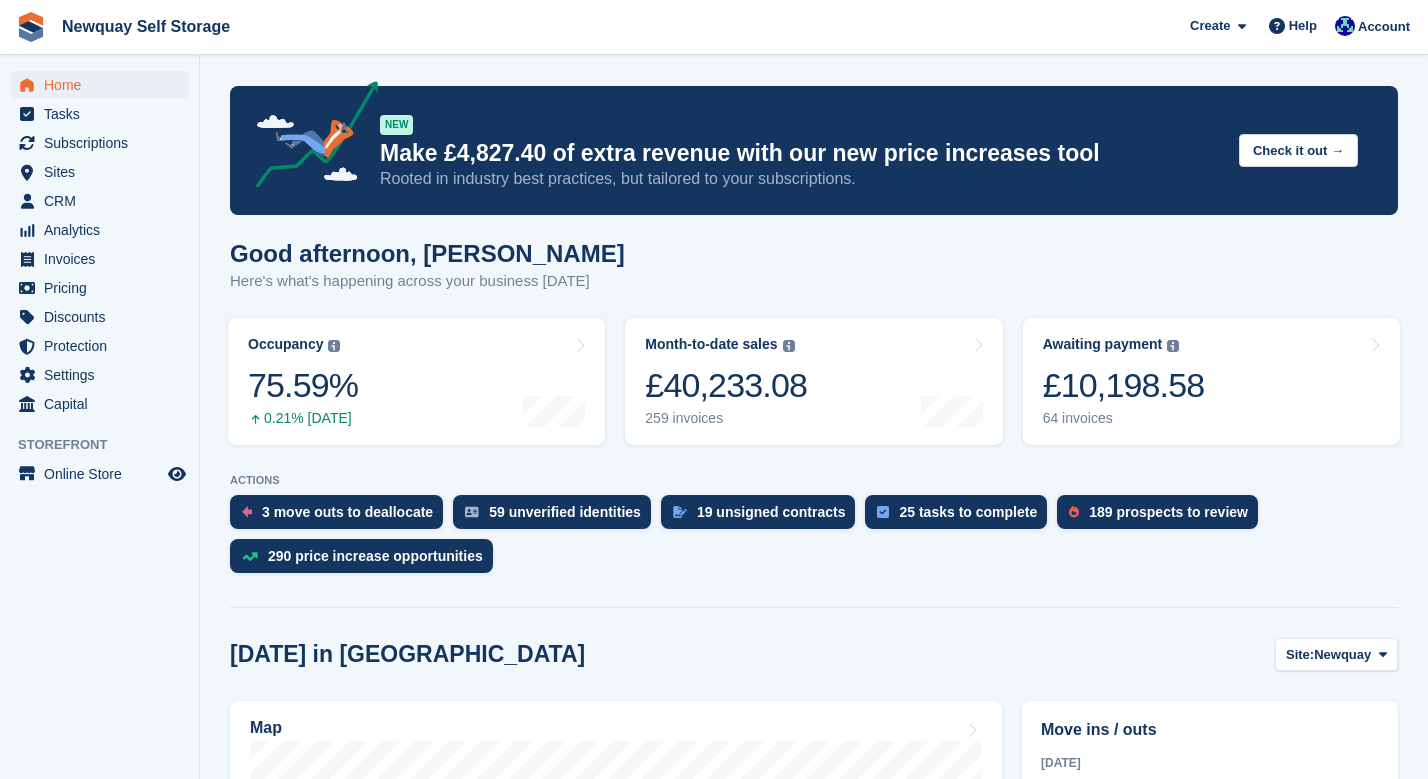 click on "Home" at bounding box center (104, 85) 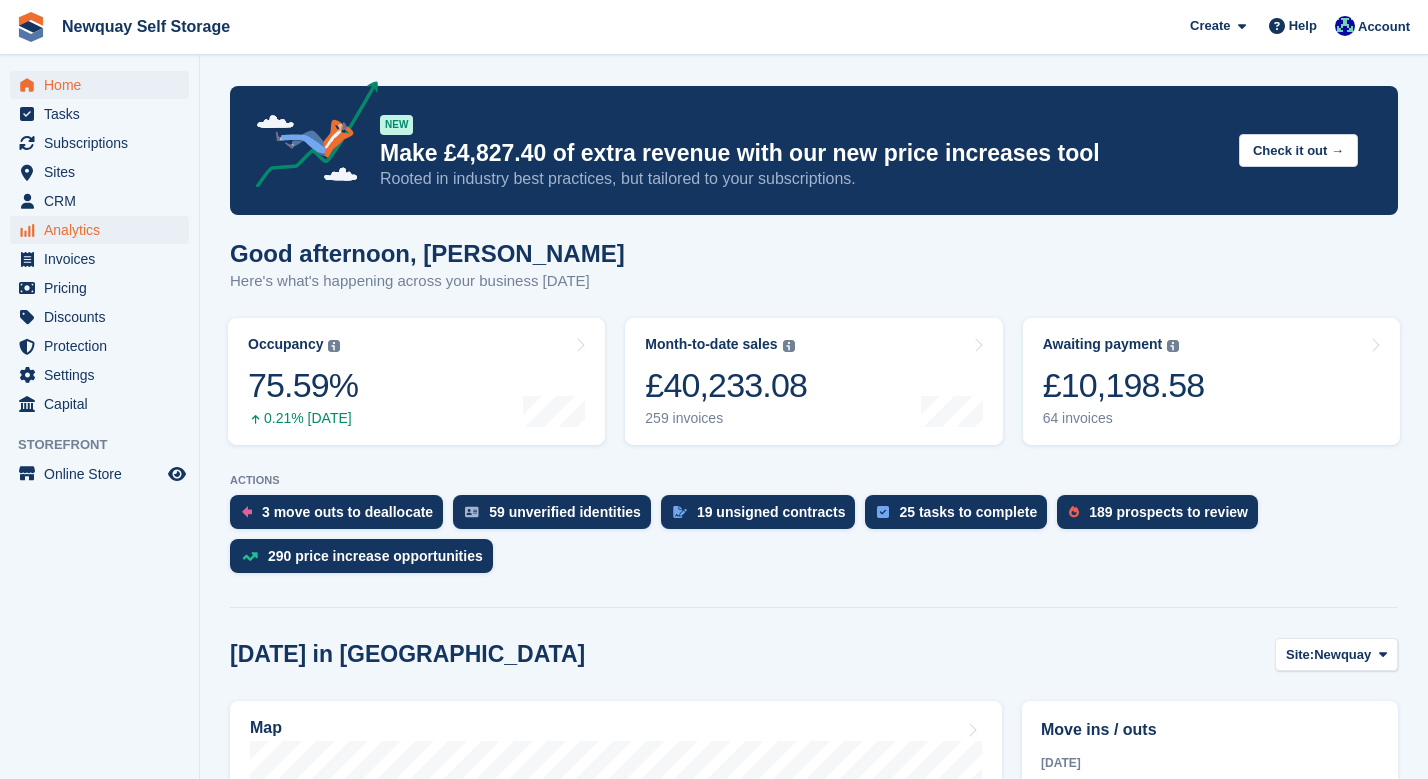 click on "Analytics" at bounding box center [104, 230] 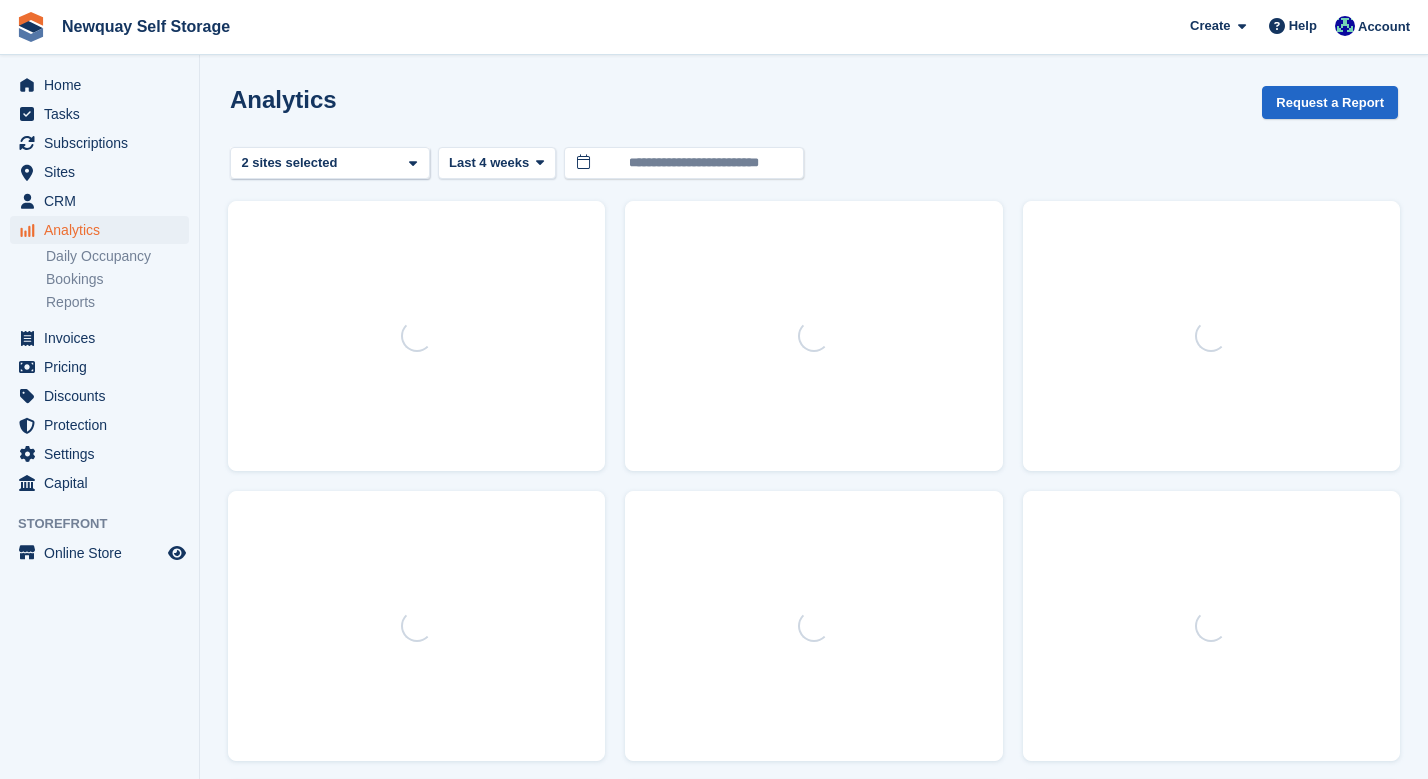 scroll, scrollTop: 0, scrollLeft: 0, axis: both 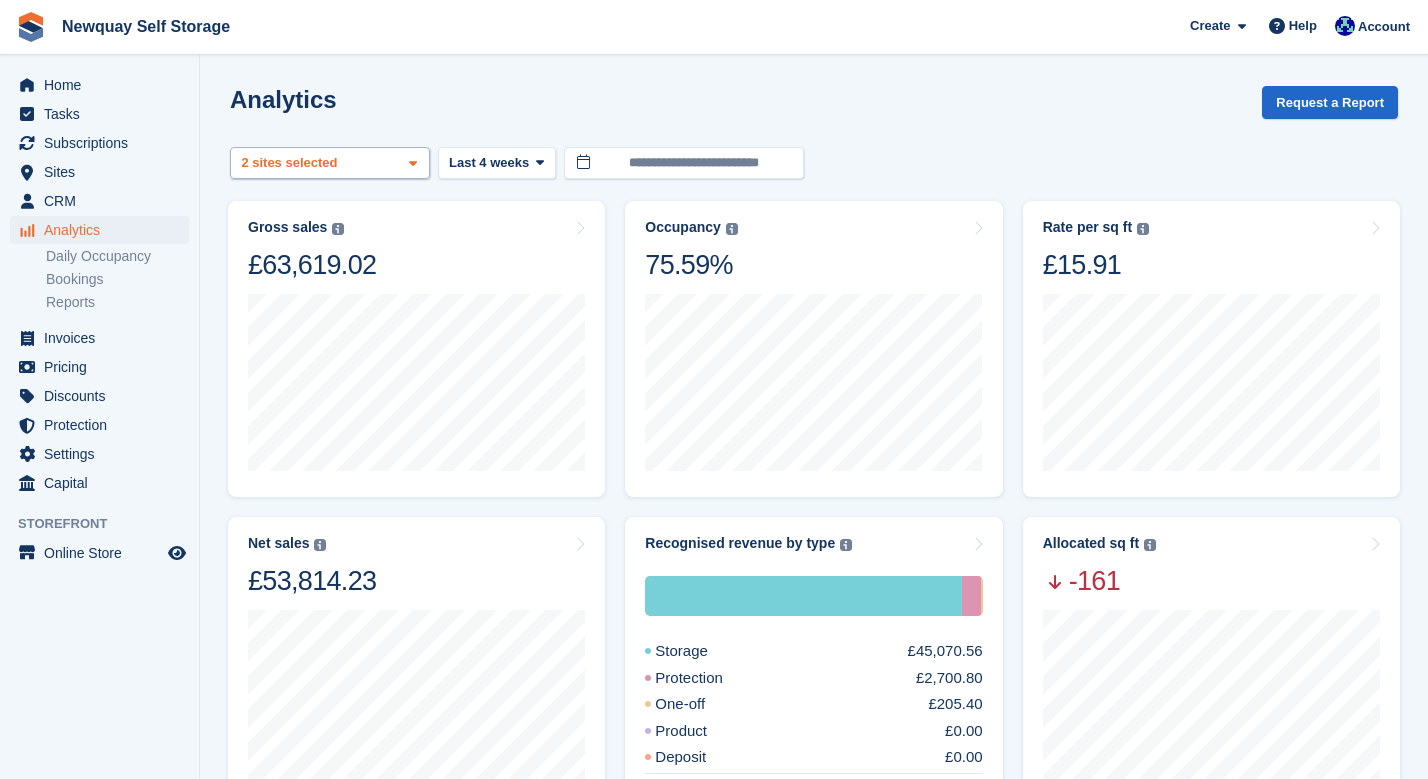 click at bounding box center (413, 163) 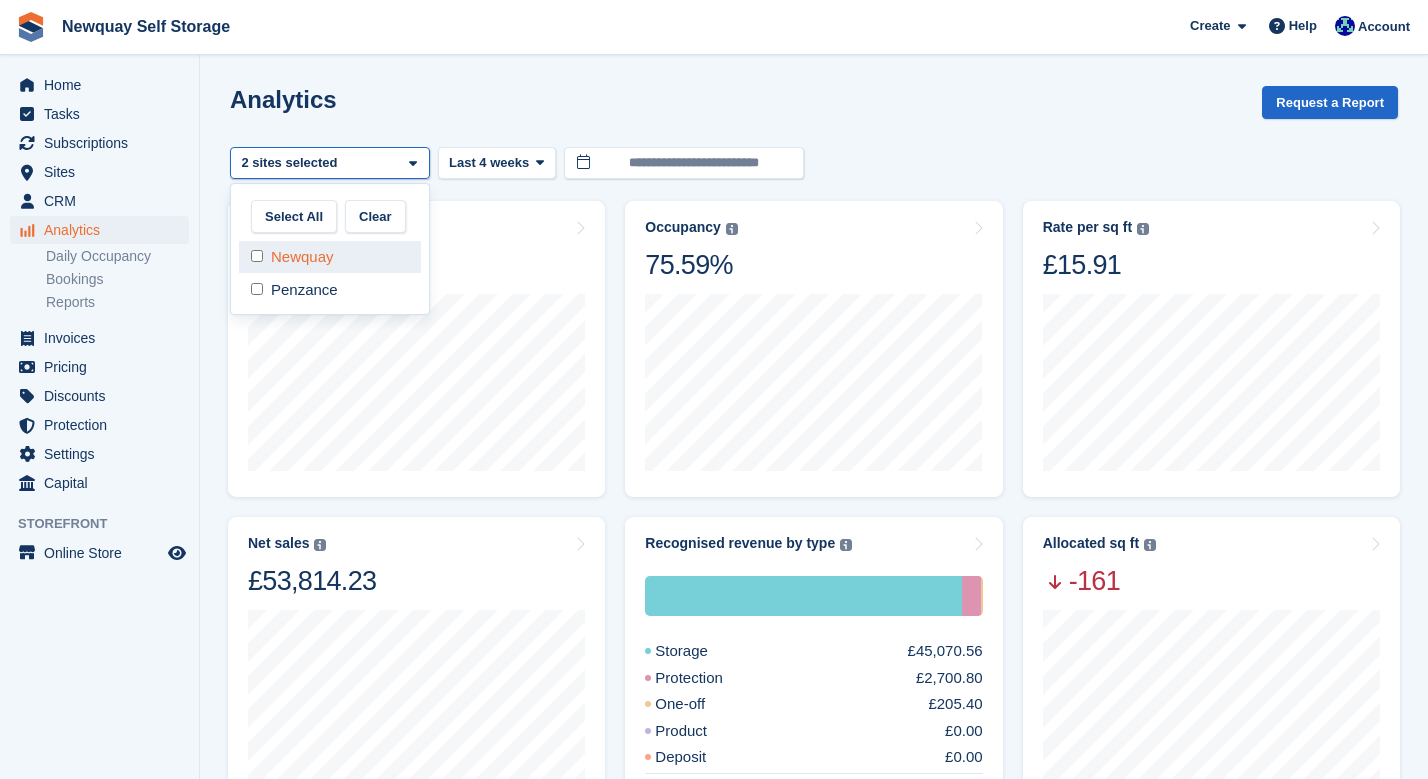 click on "Newquay" at bounding box center [330, 257] 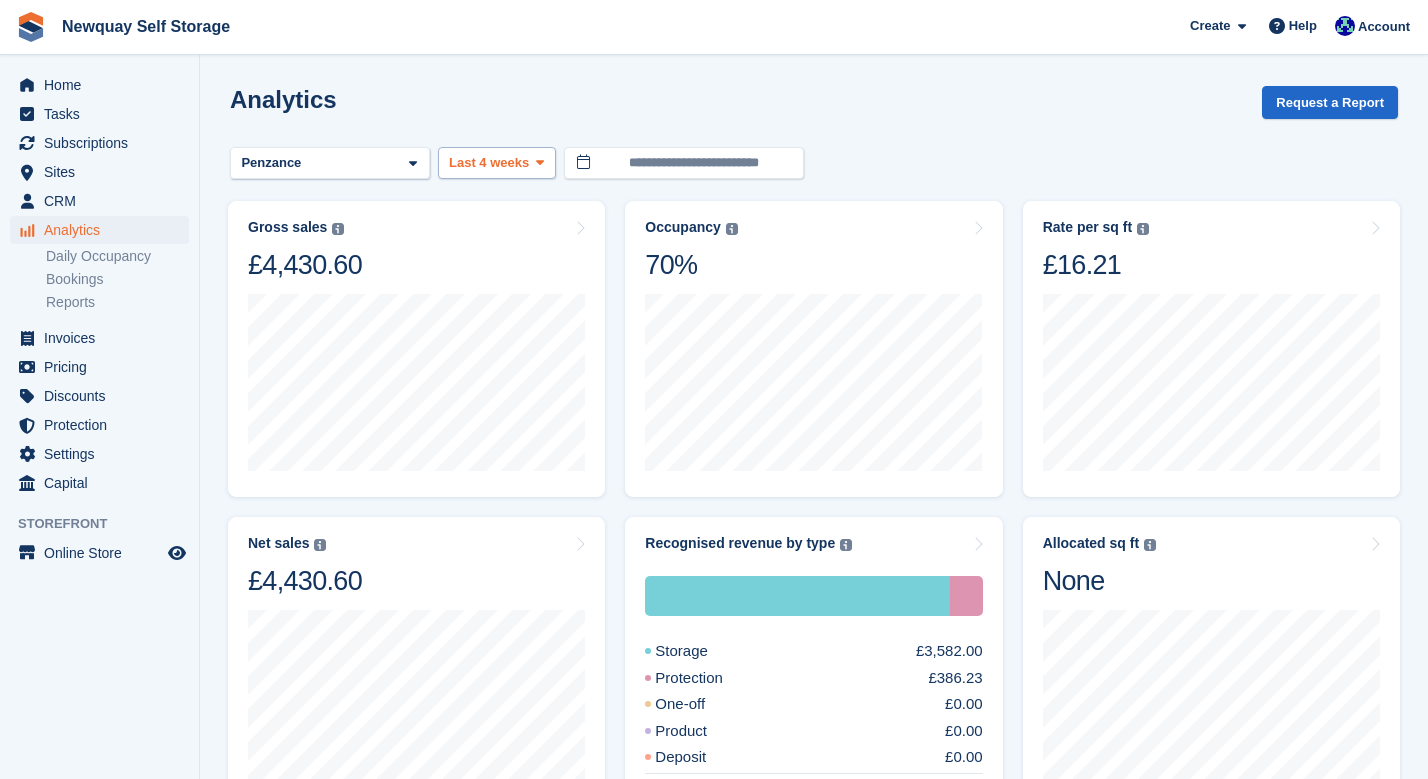 click at bounding box center (540, 163) 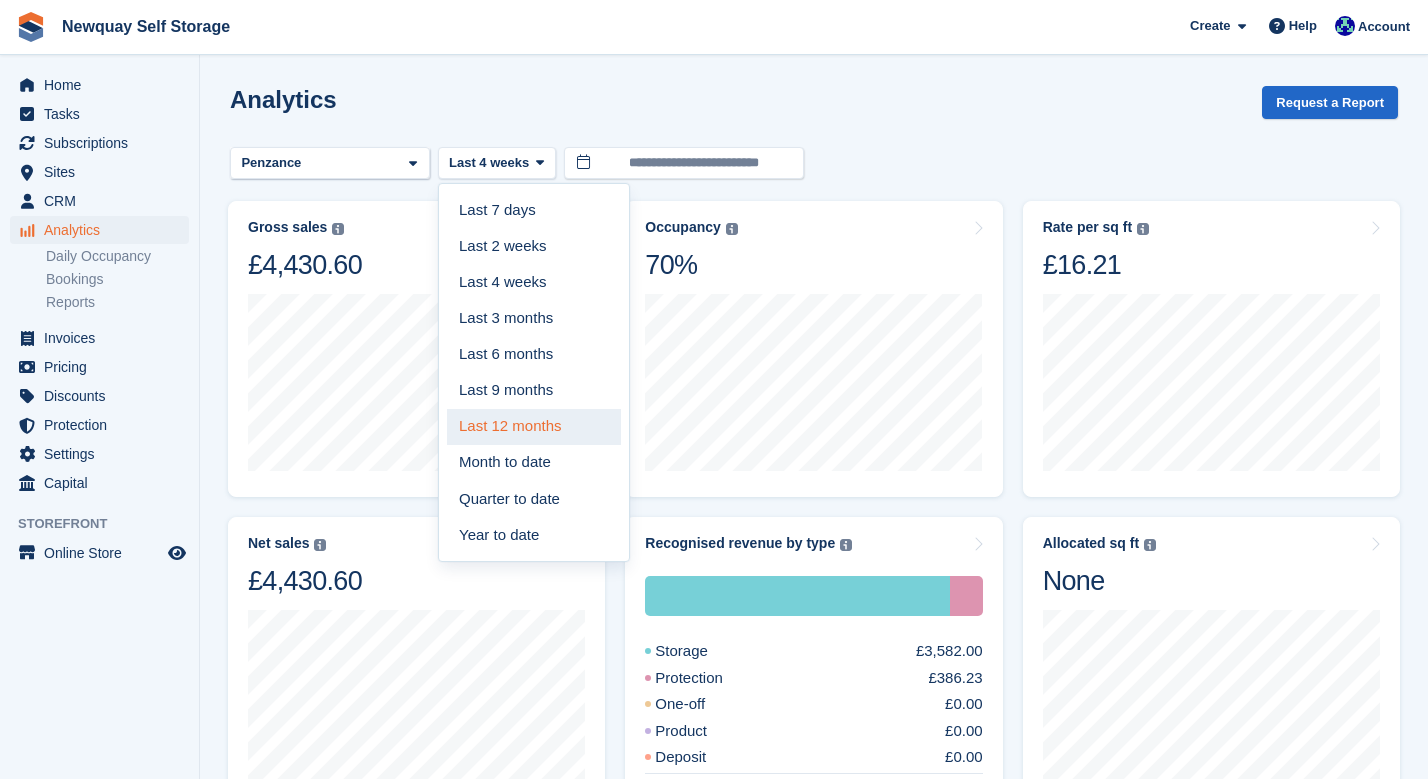 click on "Last 12 months" at bounding box center [534, 427] 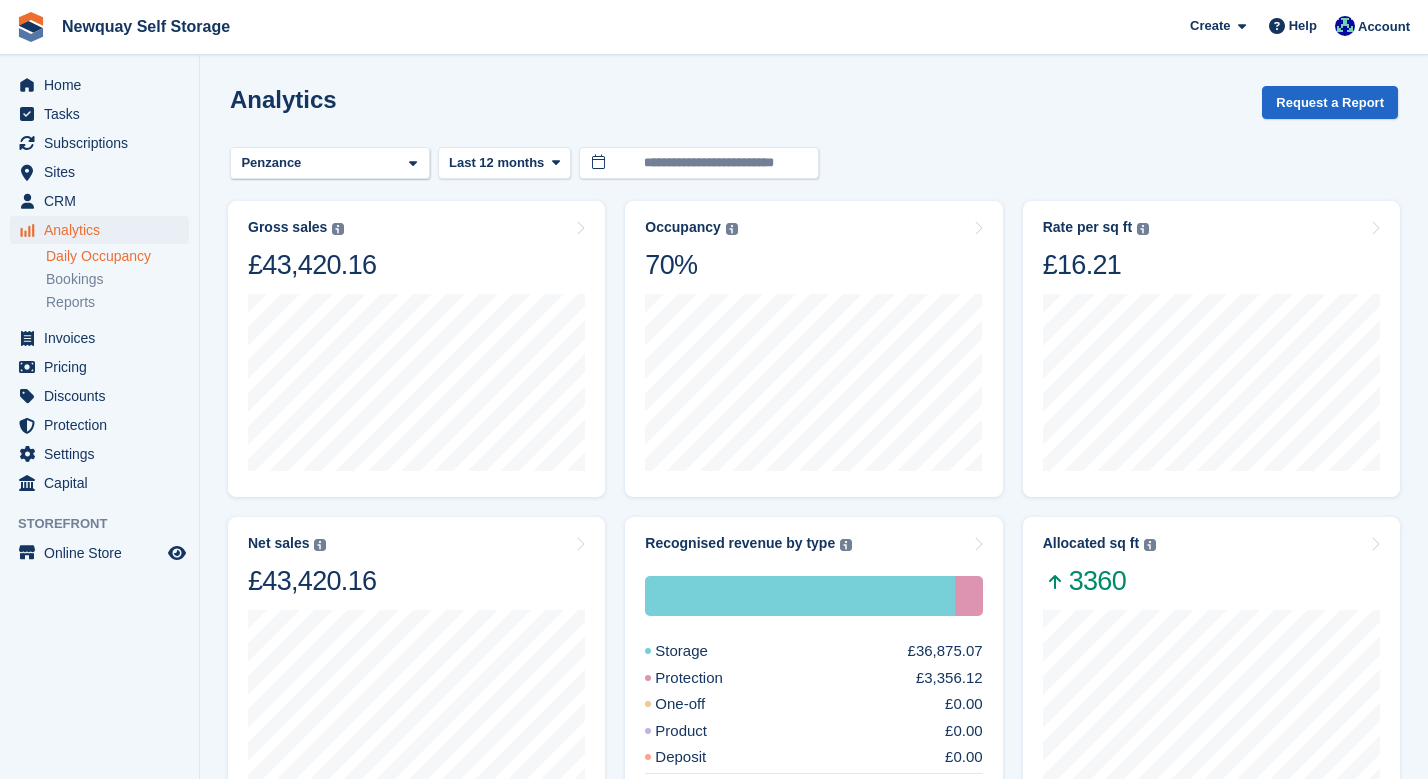click on "Daily Occupancy" at bounding box center [117, 256] 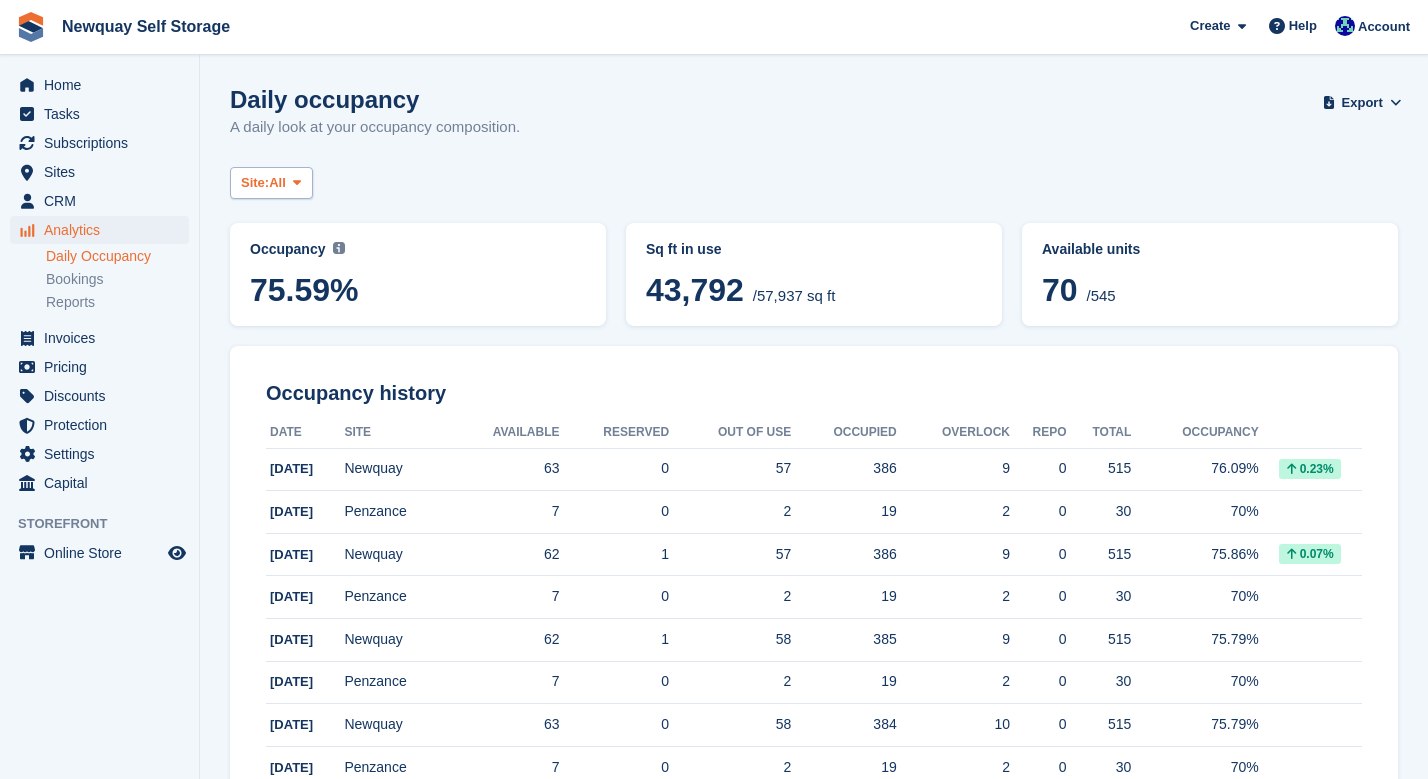 scroll, scrollTop: 0, scrollLeft: 0, axis: both 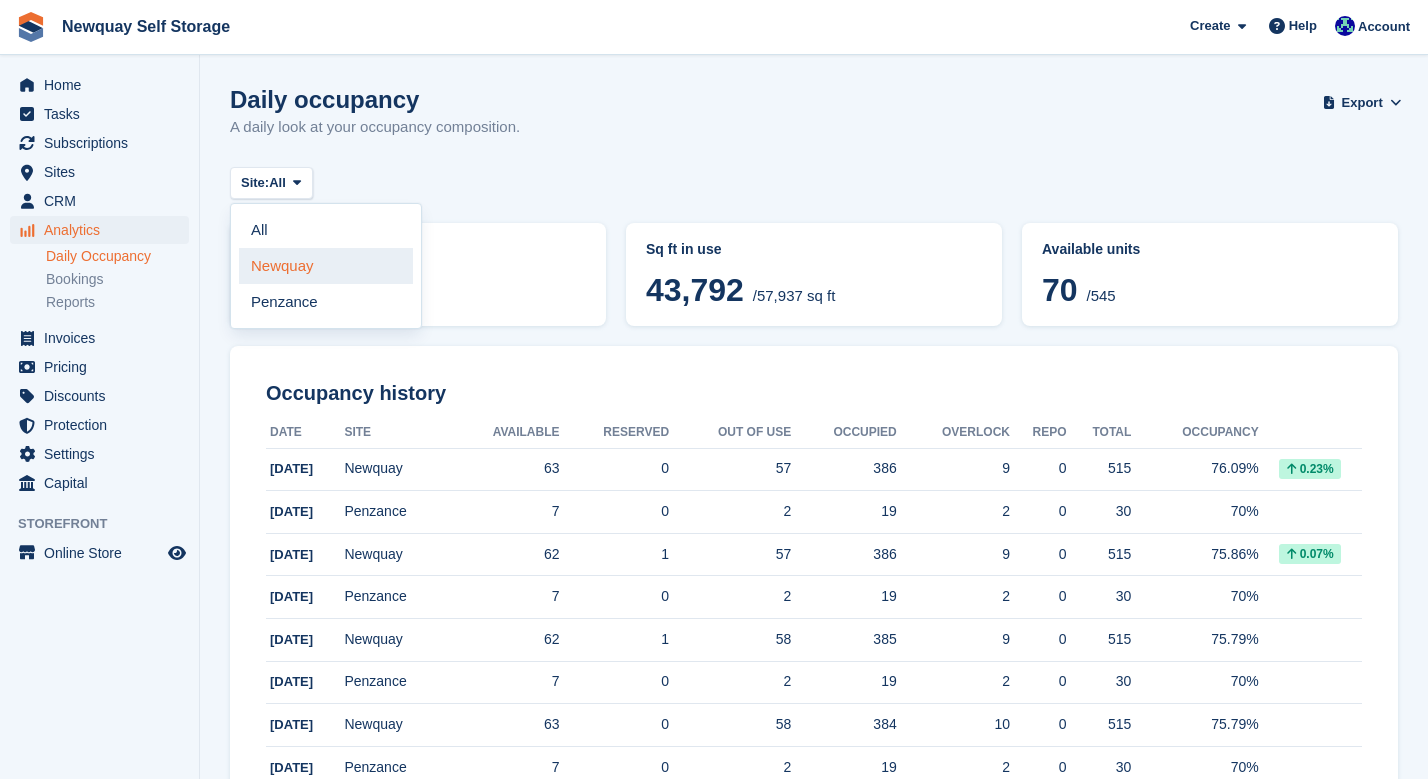 click on "Newquay" at bounding box center [326, 266] 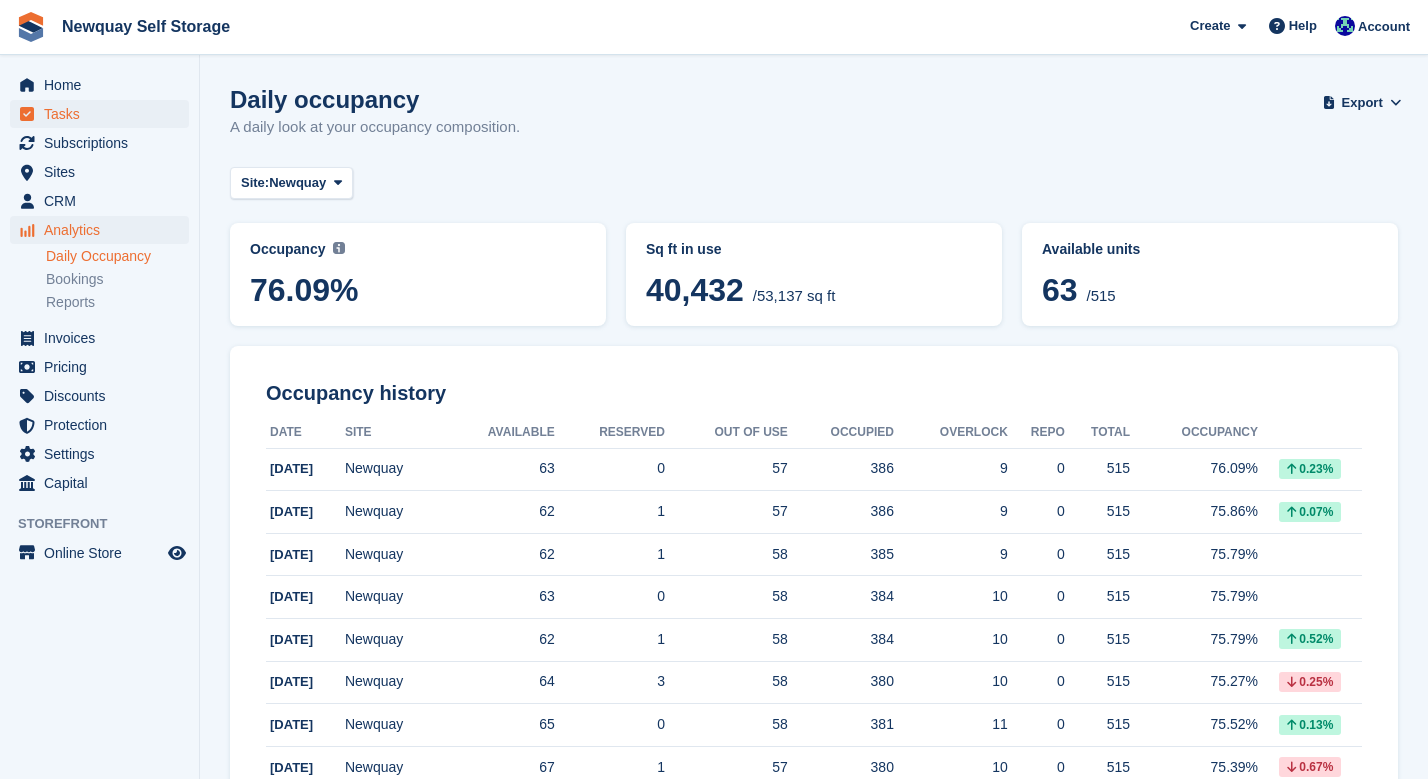 scroll, scrollTop: 0, scrollLeft: 0, axis: both 